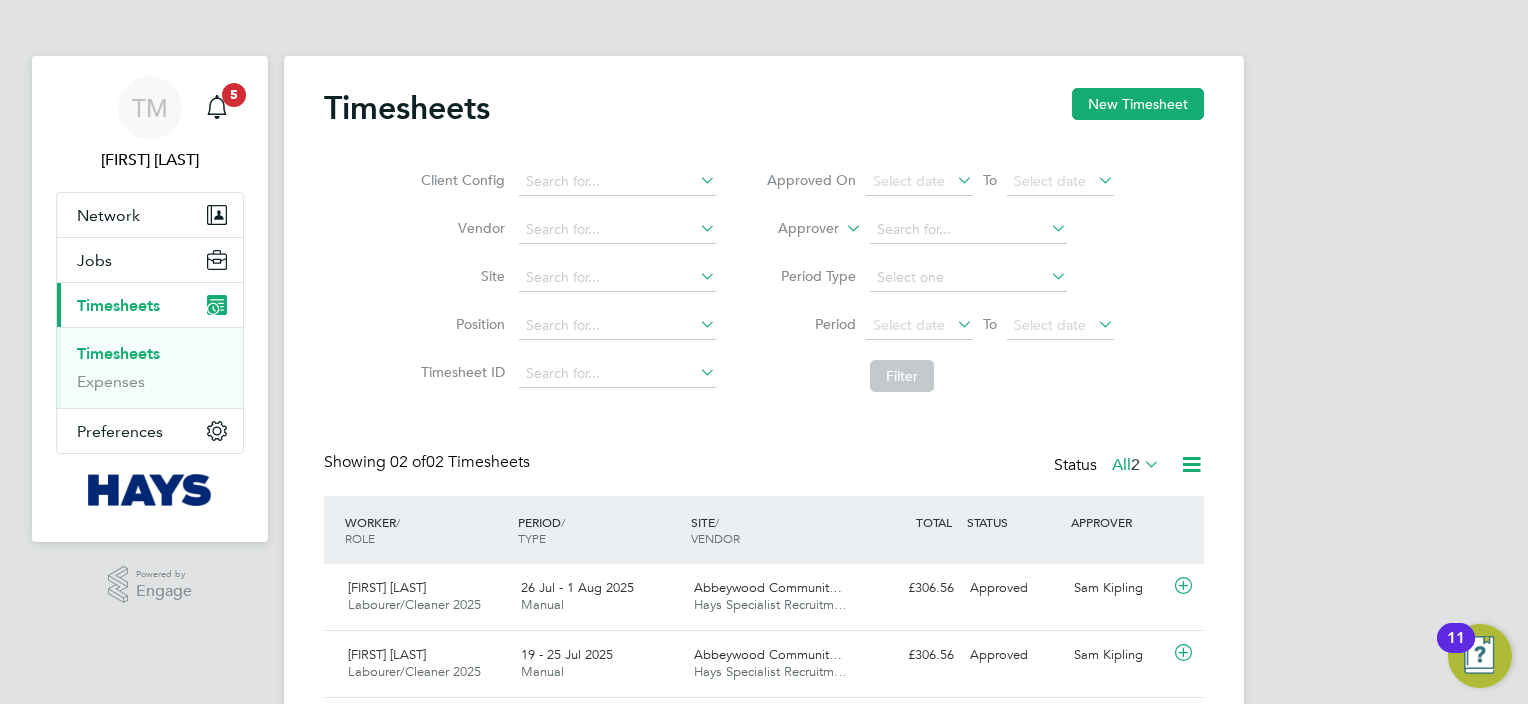 scroll, scrollTop: 0, scrollLeft: 0, axis: both 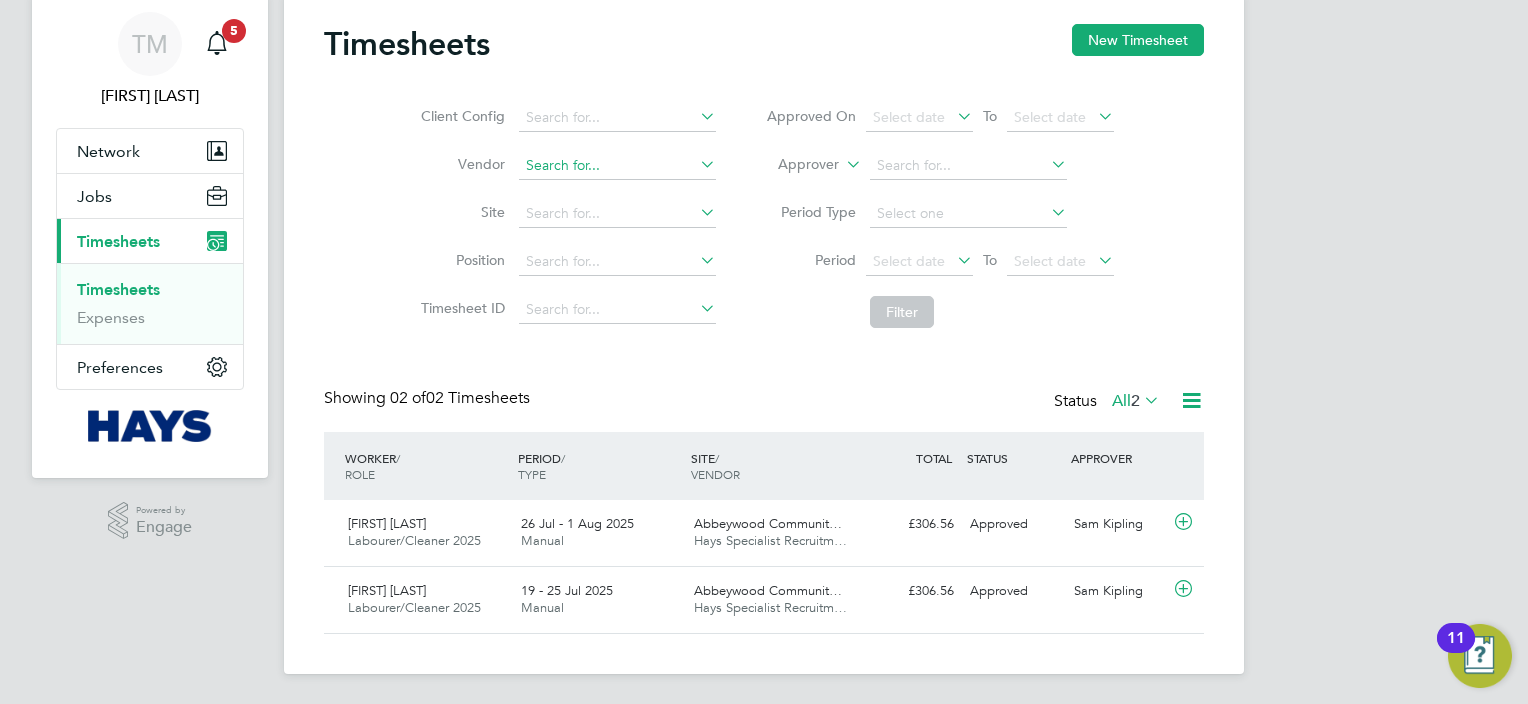 click 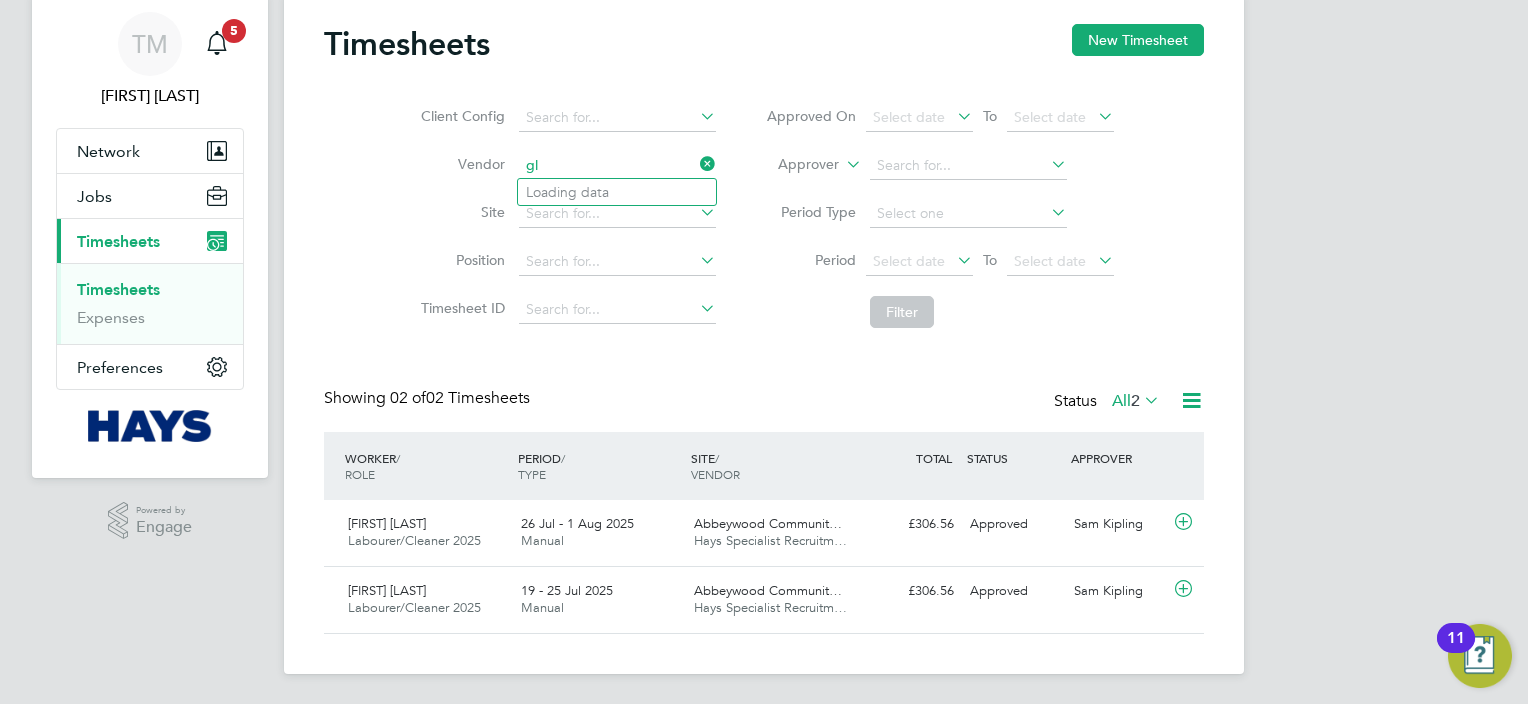 type on "g" 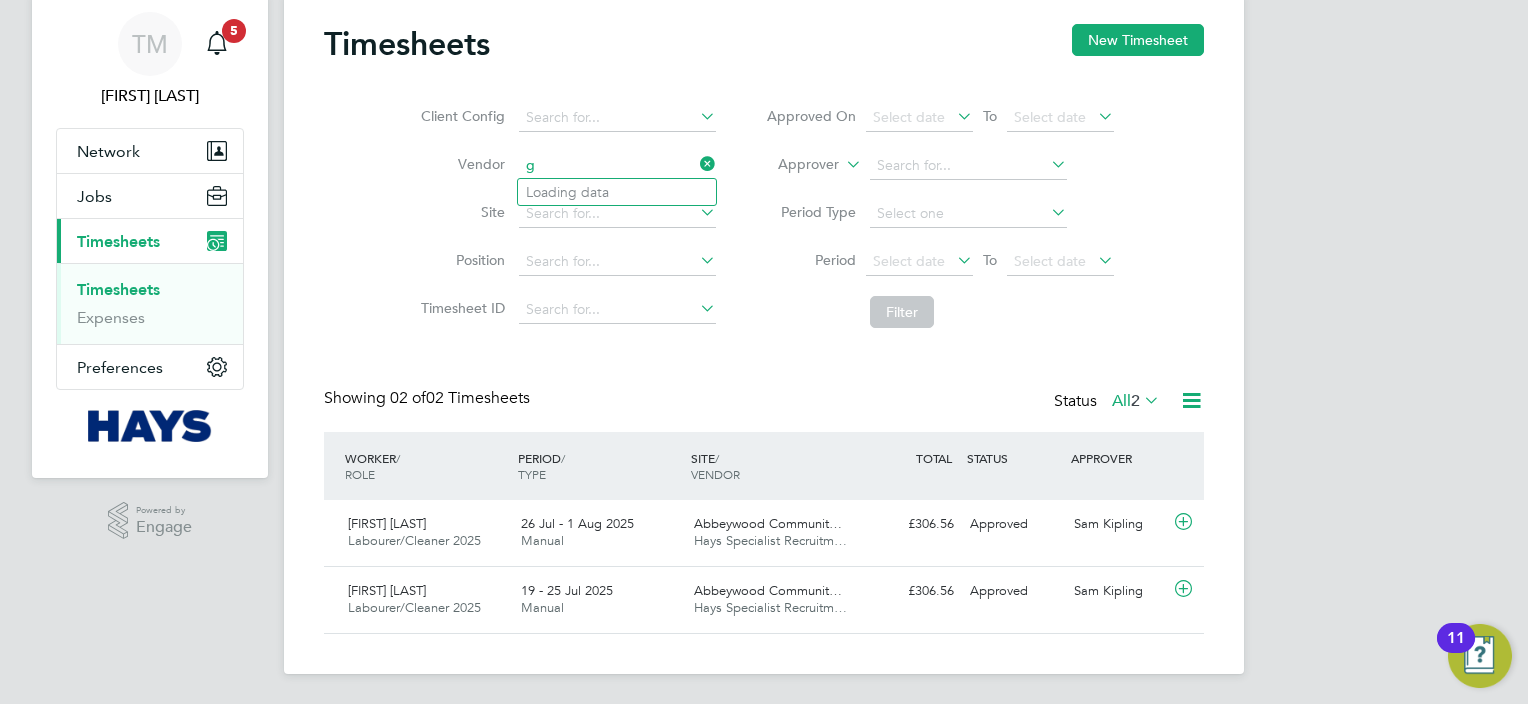 type 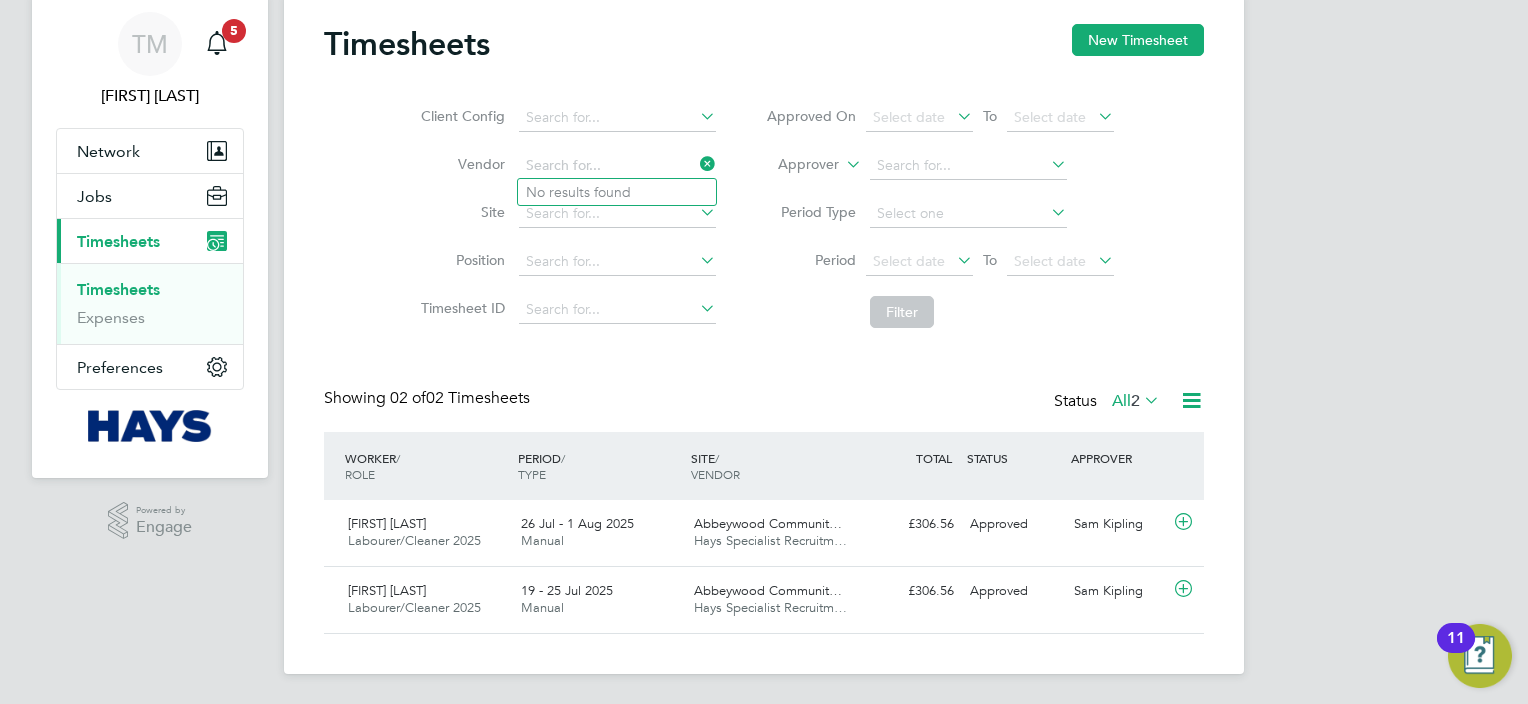 click 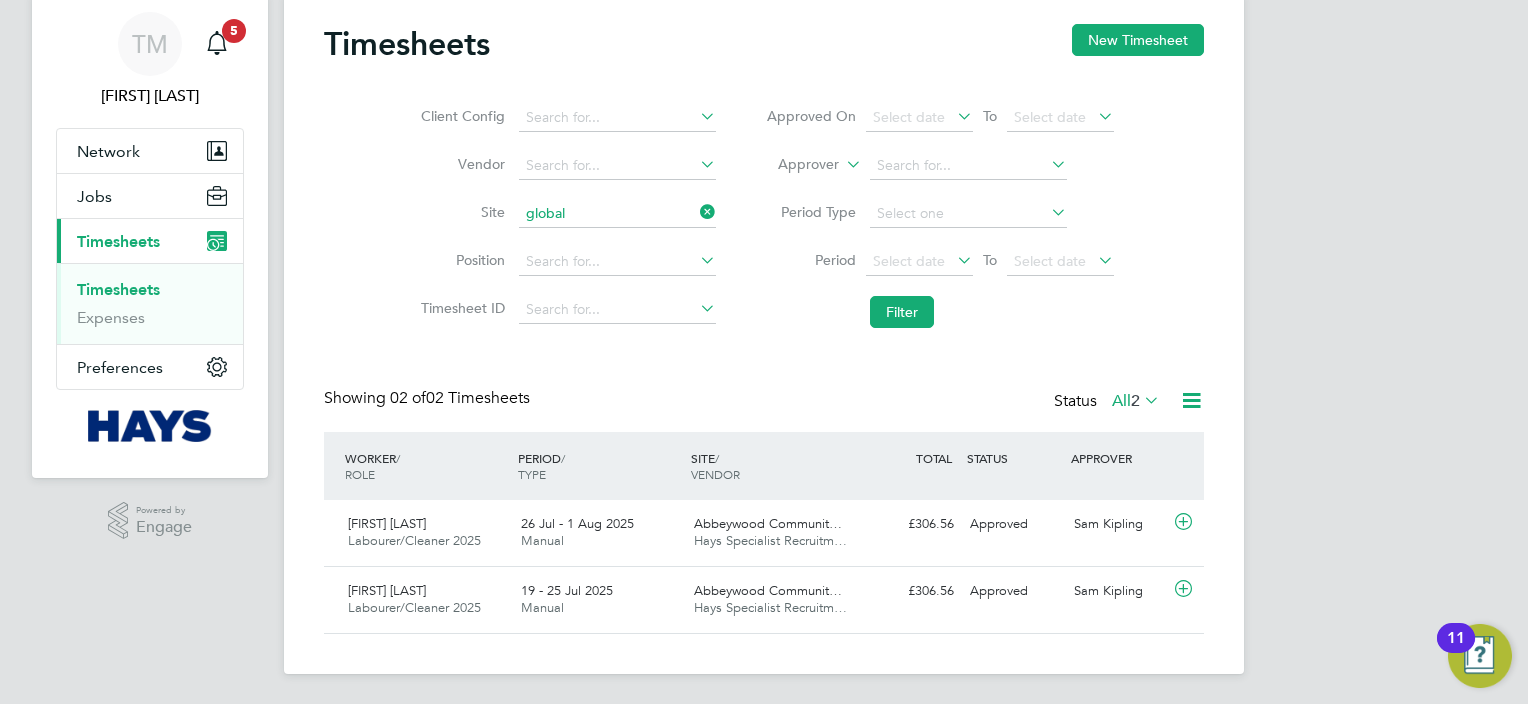click on "Institute of  Global  Health Building (22CA04)" 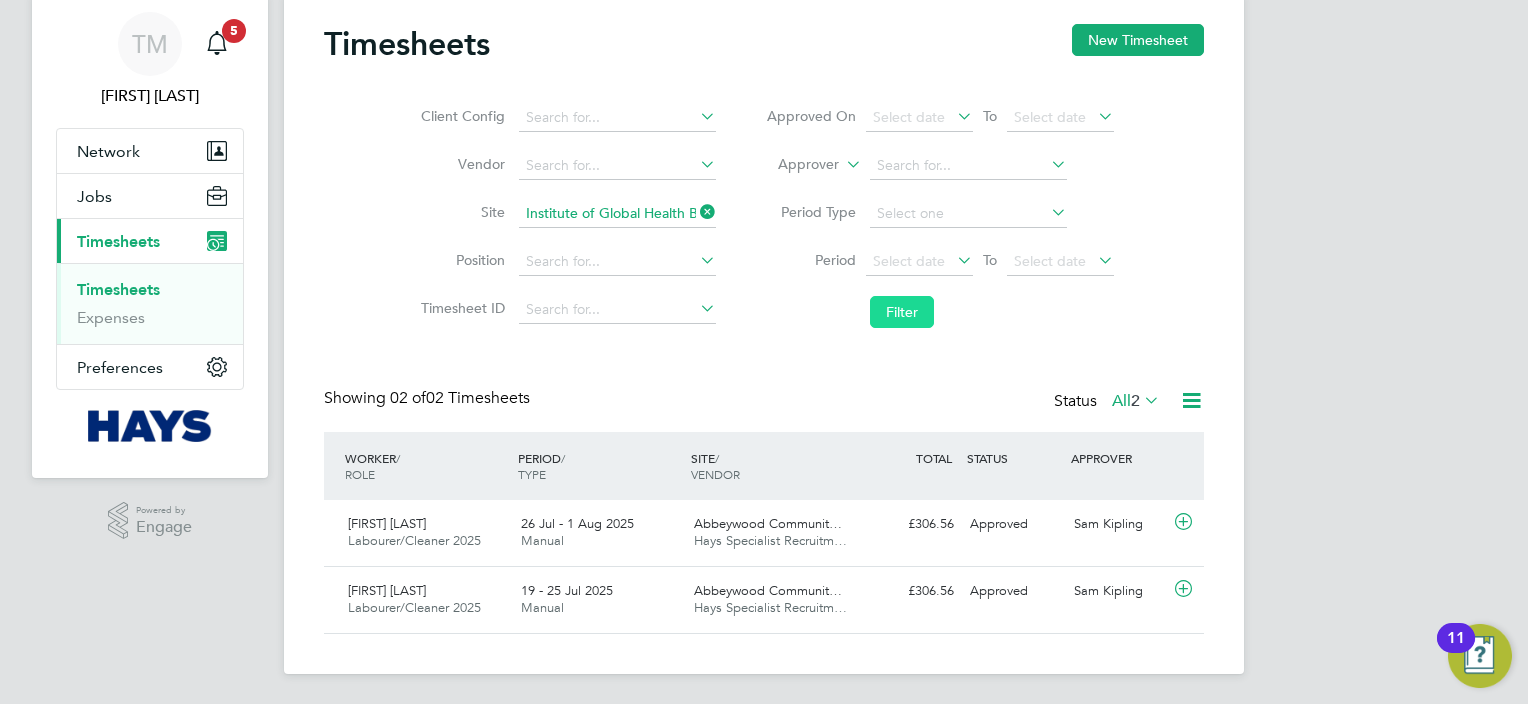 click on "Filter" 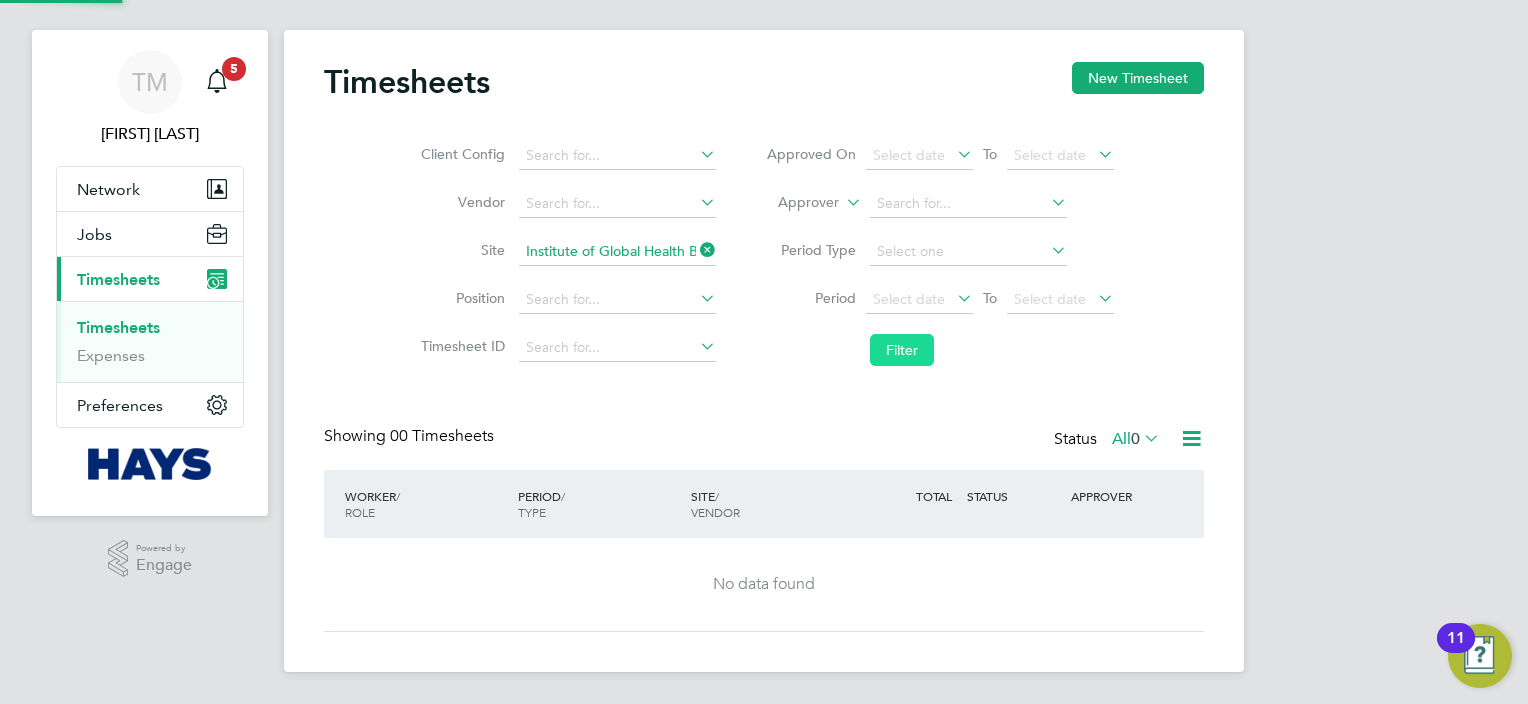 scroll, scrollTop: 25, scrollLeft: 0, axis: vertical 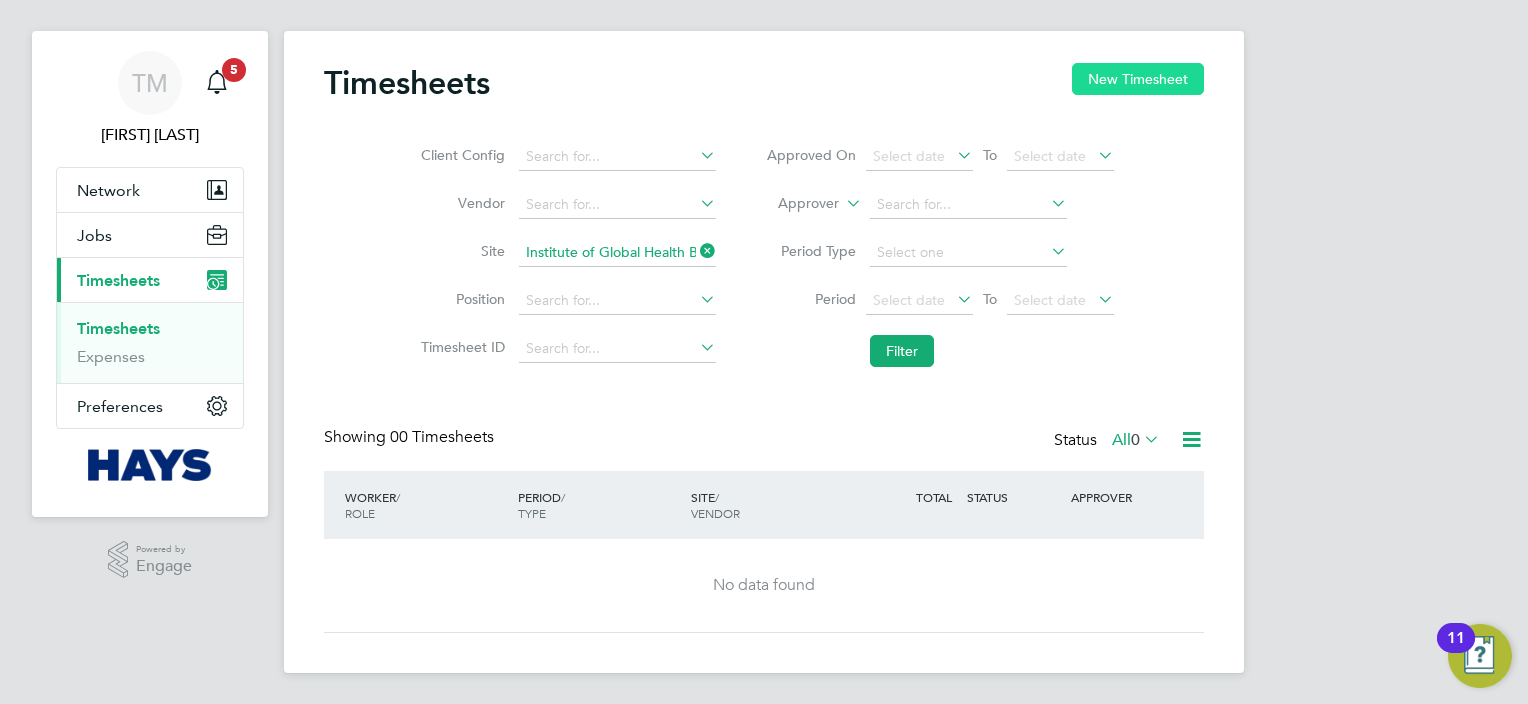 click on "New Timesheet" 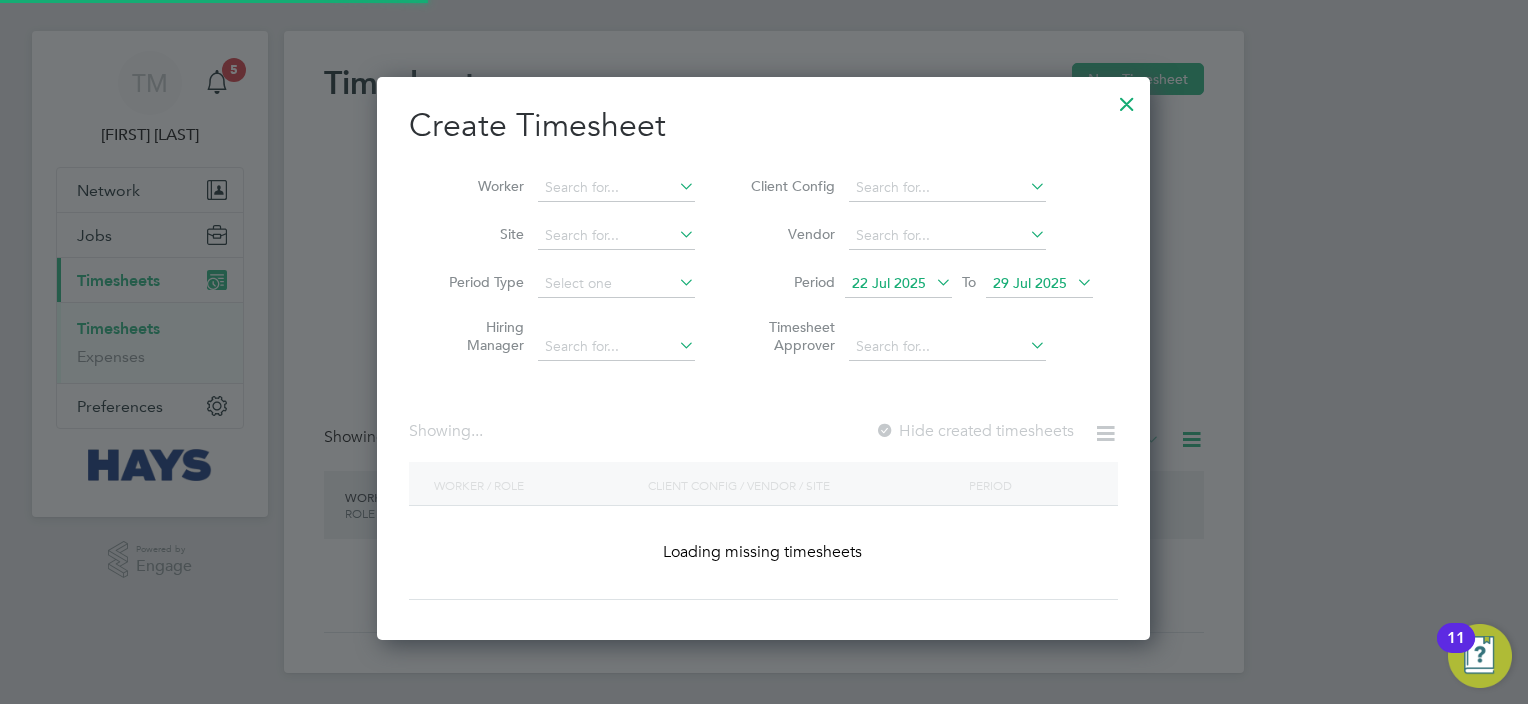 scroll, scrollTop: 10, scrollLeft: 10, axis: both 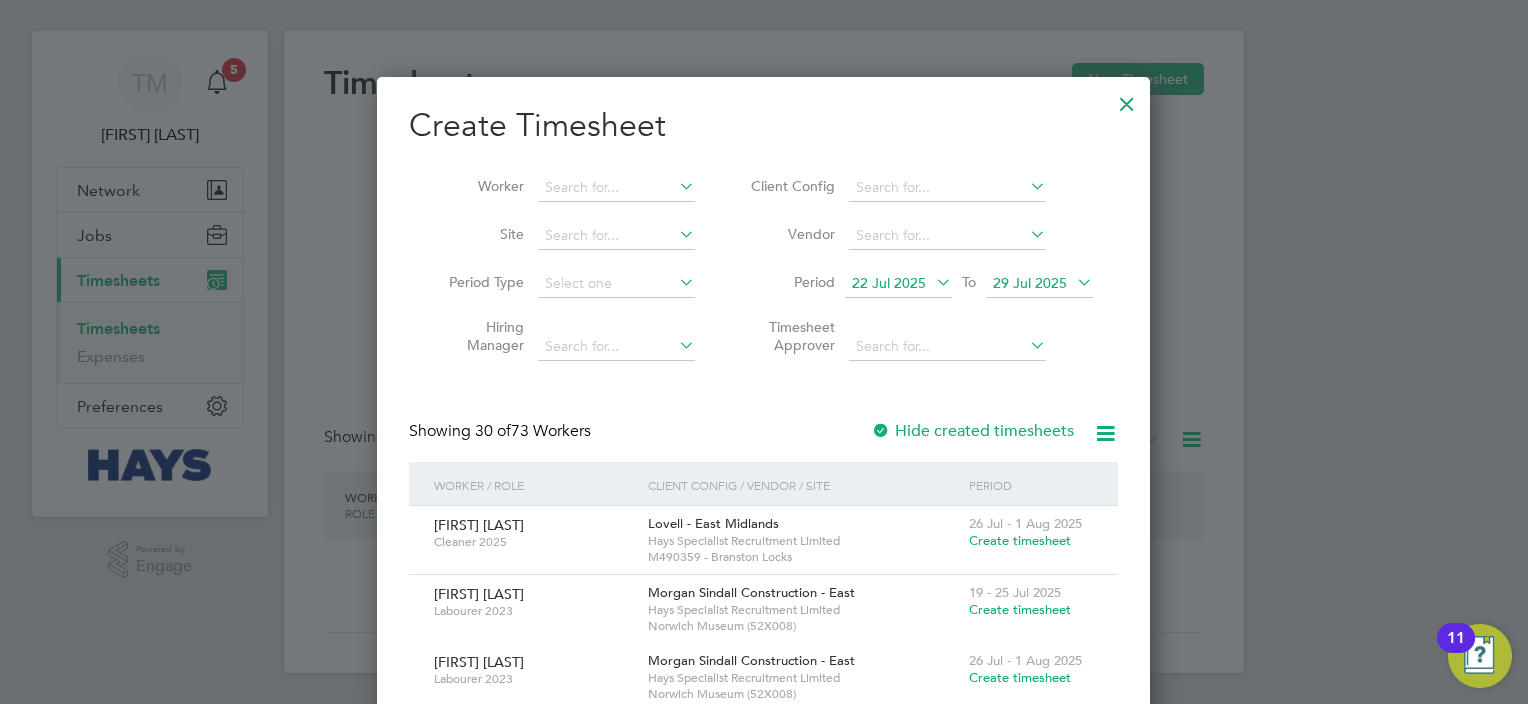 click at bounding box center [932, 282] 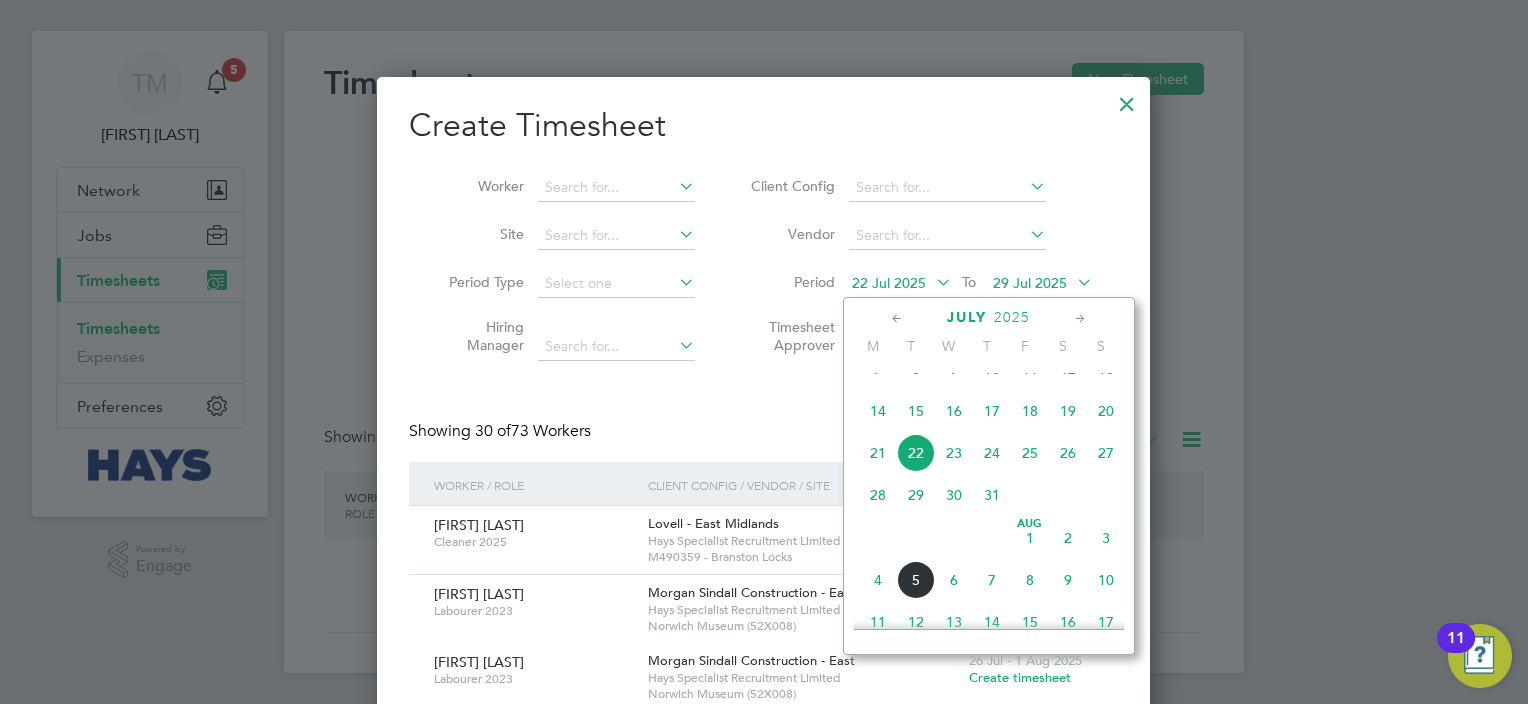 click on "28" 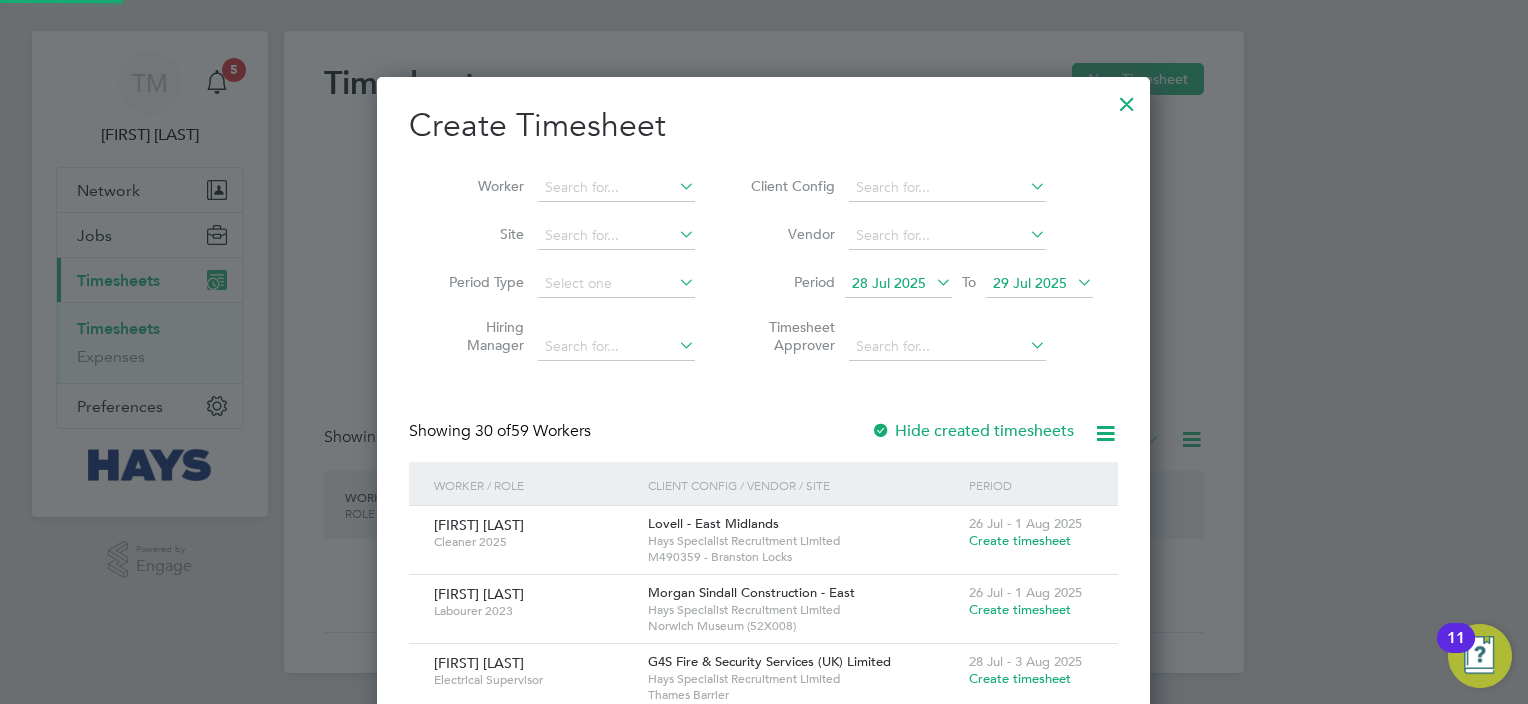 scroll, scrollTop: 10, scrollLeft: 10, axis: both 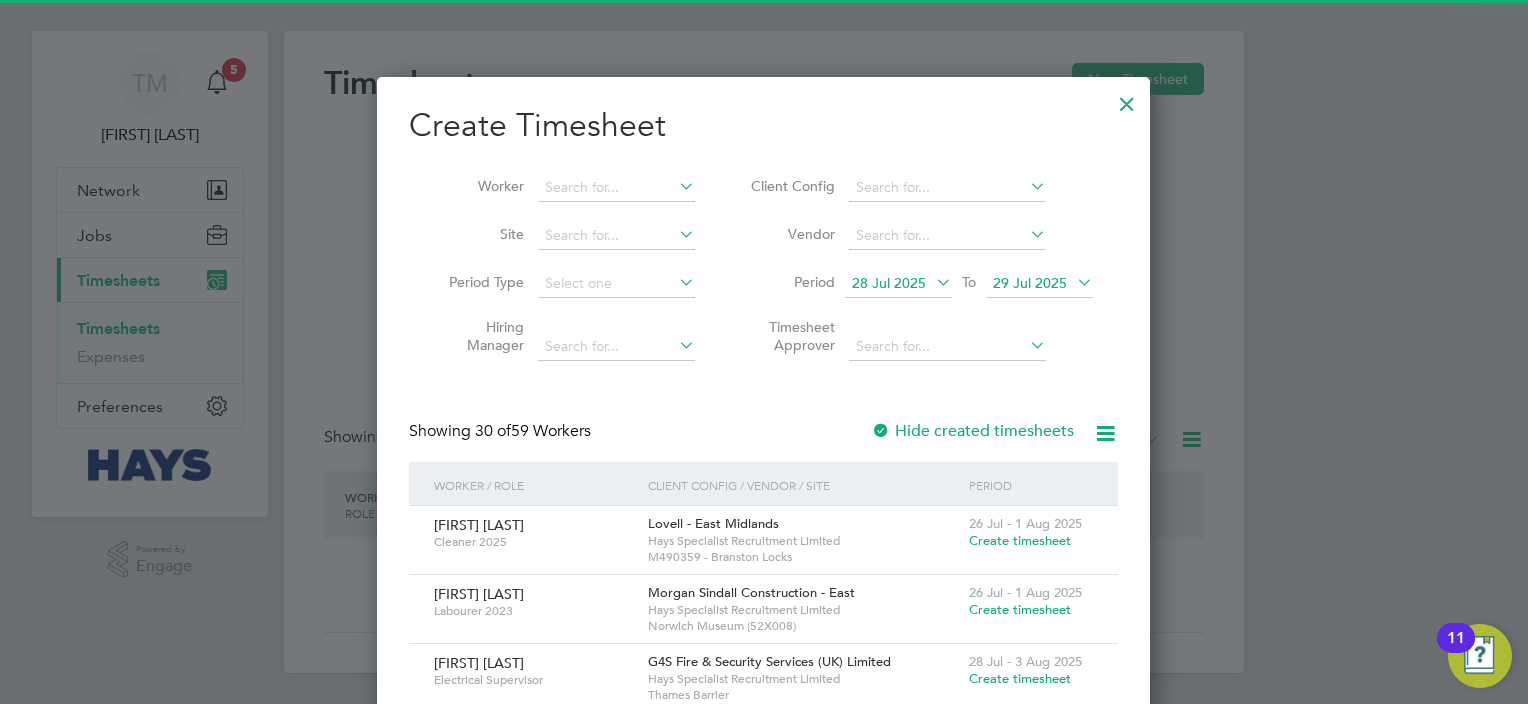 click at bounding box center (1073, 282) 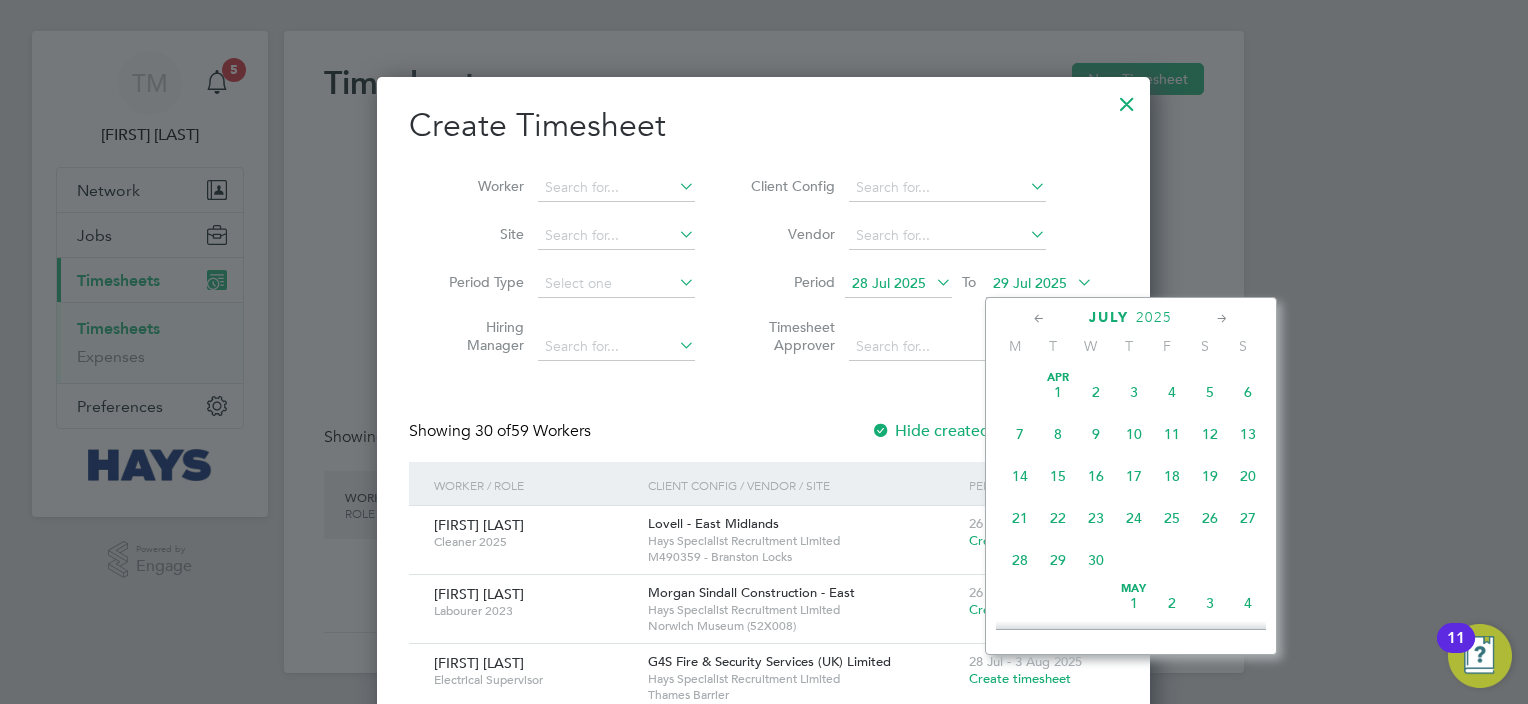 scroll, scrollTop: 783, scrollLeft: 0, axis: vertical 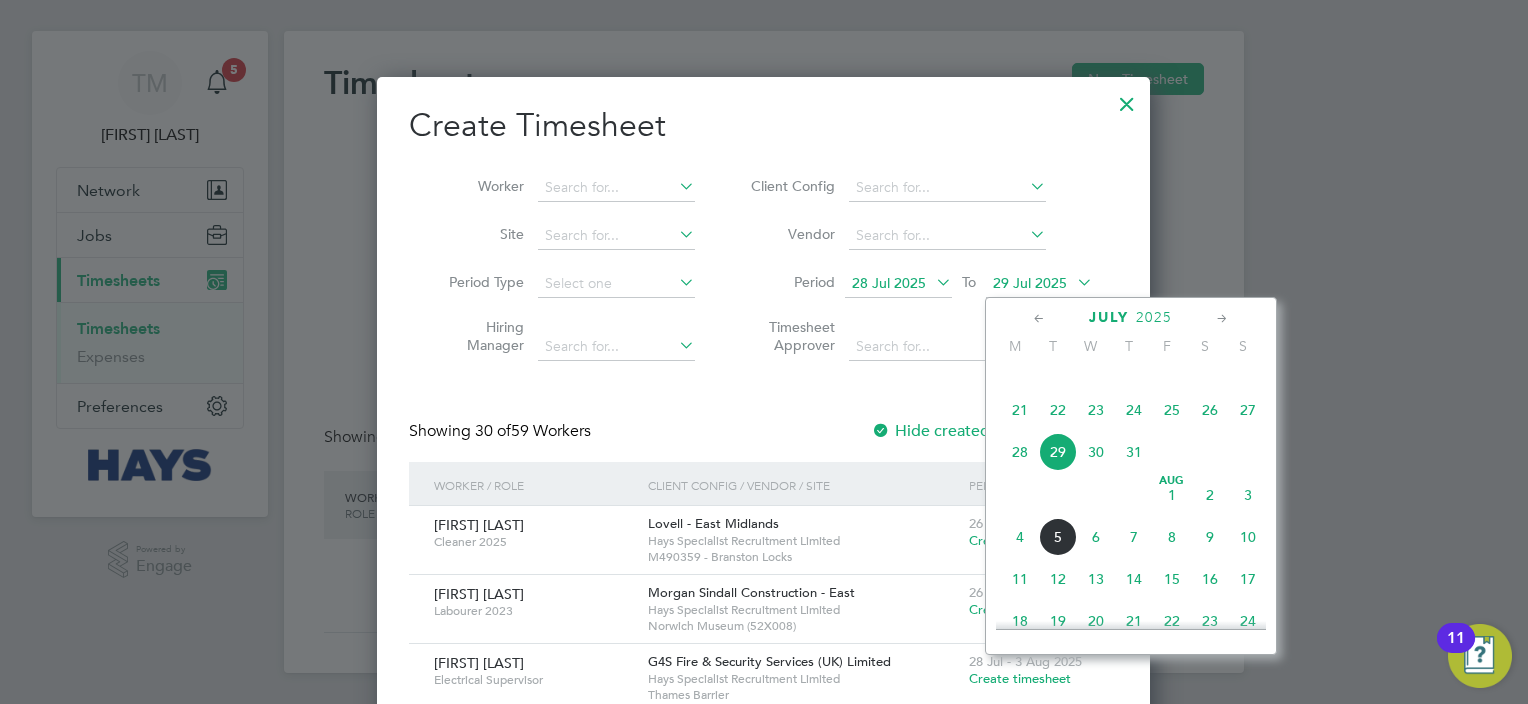 click on "3" 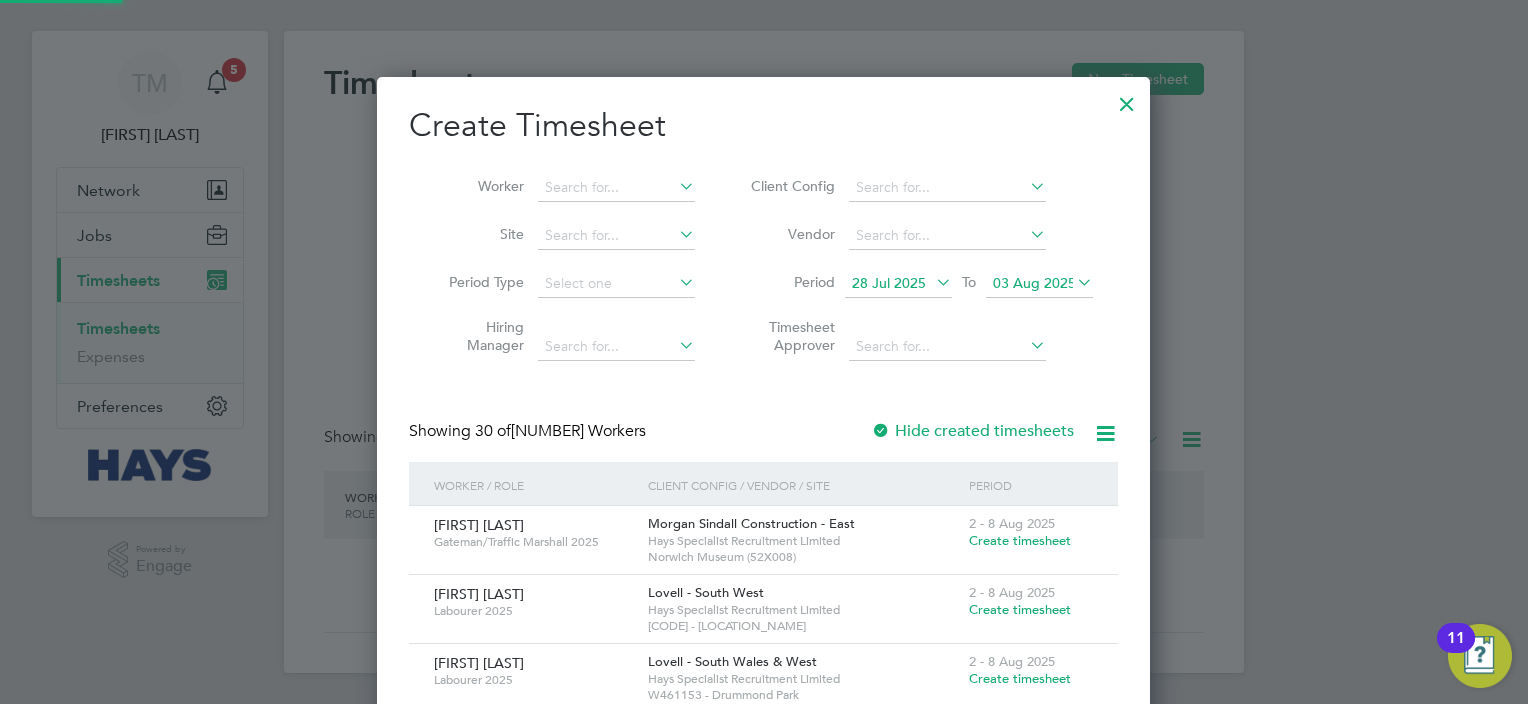 scroll, scrollTop: 10, scrollLeft: 10, axis: both 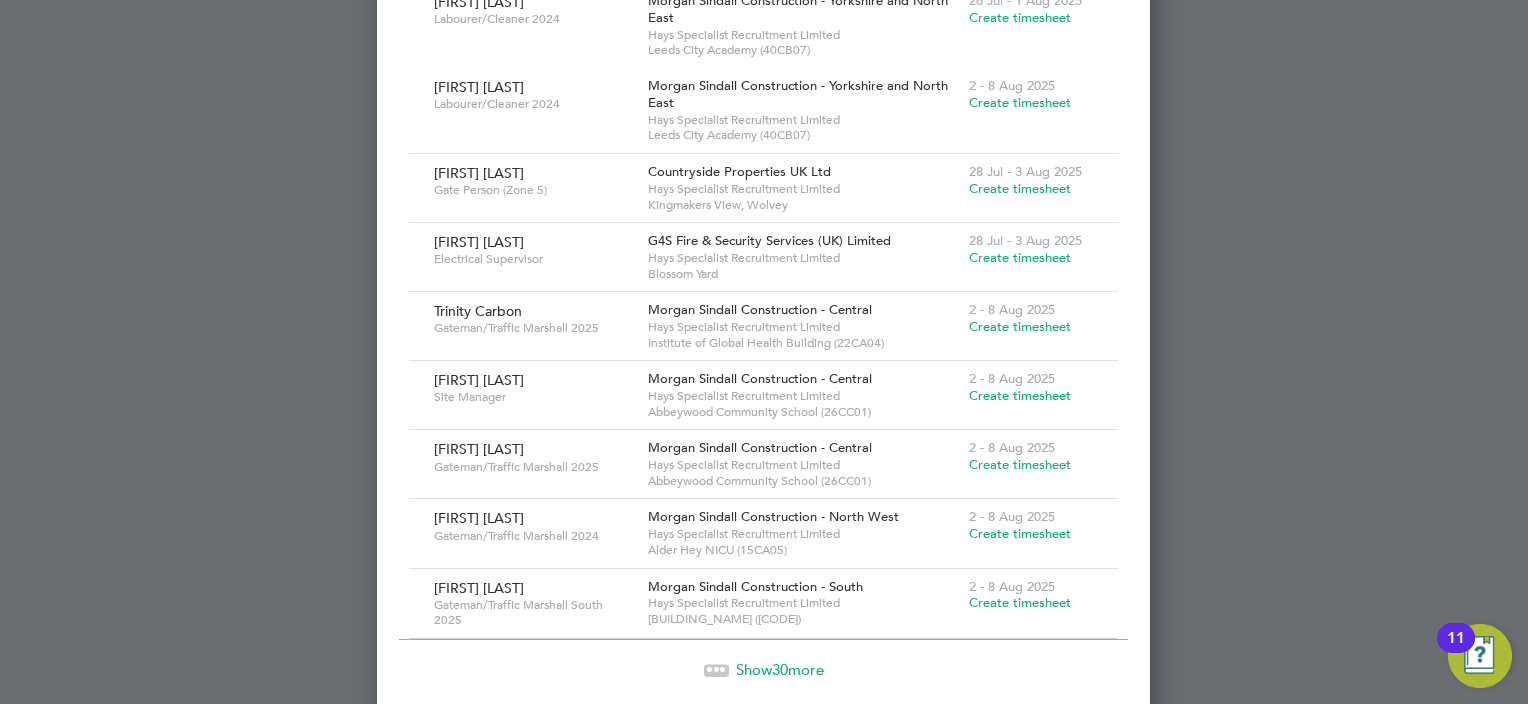 click on "Institute of Global Health Building (22CA04)" at bounding box center [803, 343] 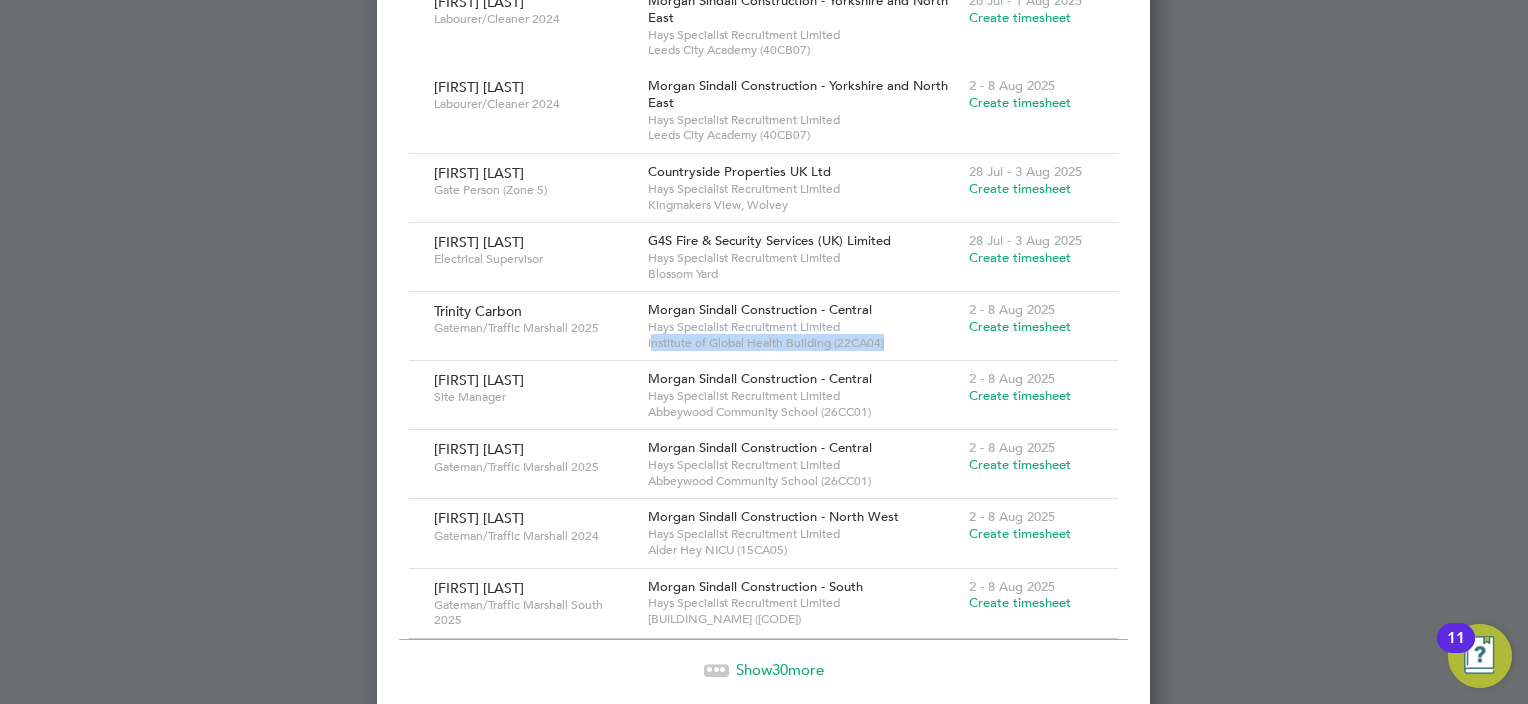 drag, startPoint x: 914, startPoint y: 348, endPoint x: 652, endPoint y: 352, distance: 262.03052 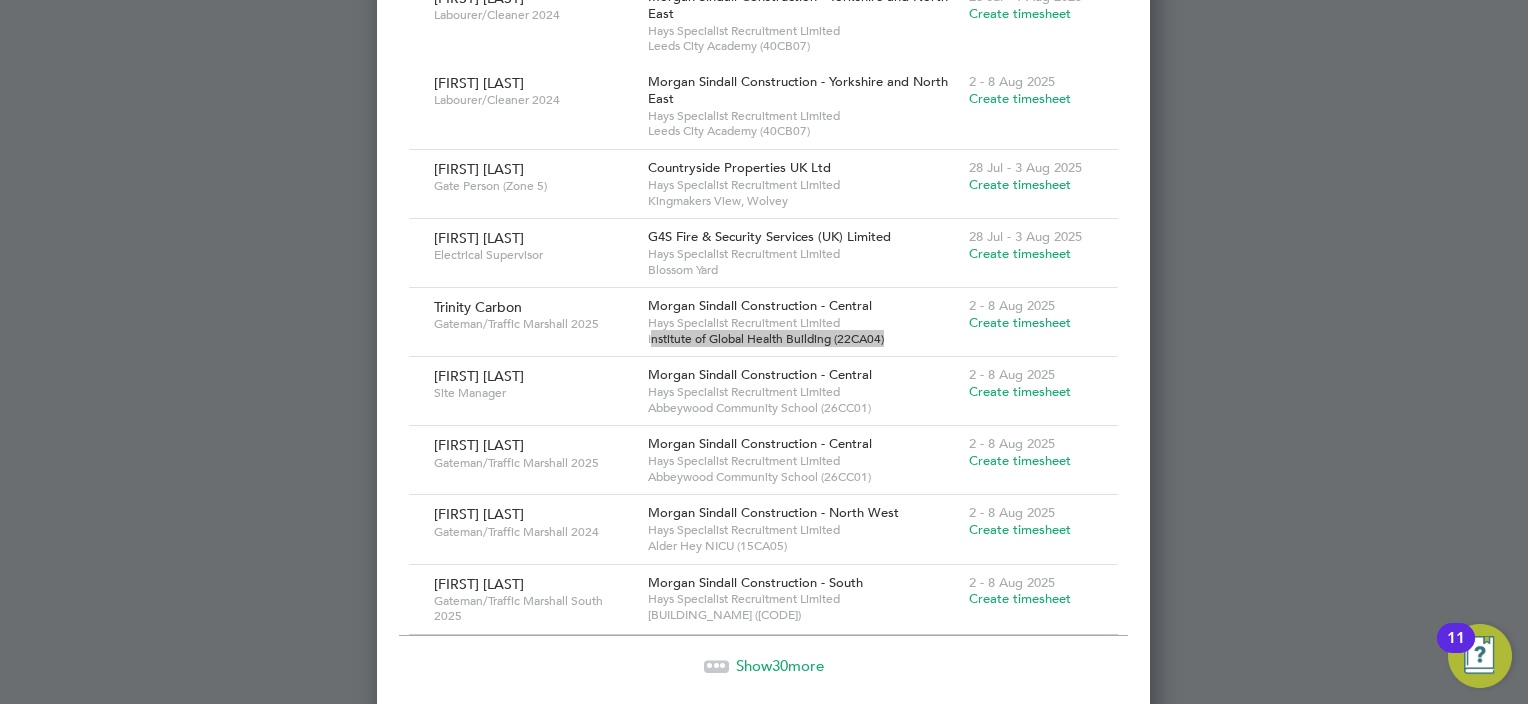 scroll, scrollTop: 2464, scrollLeft: 0, axis: vertical 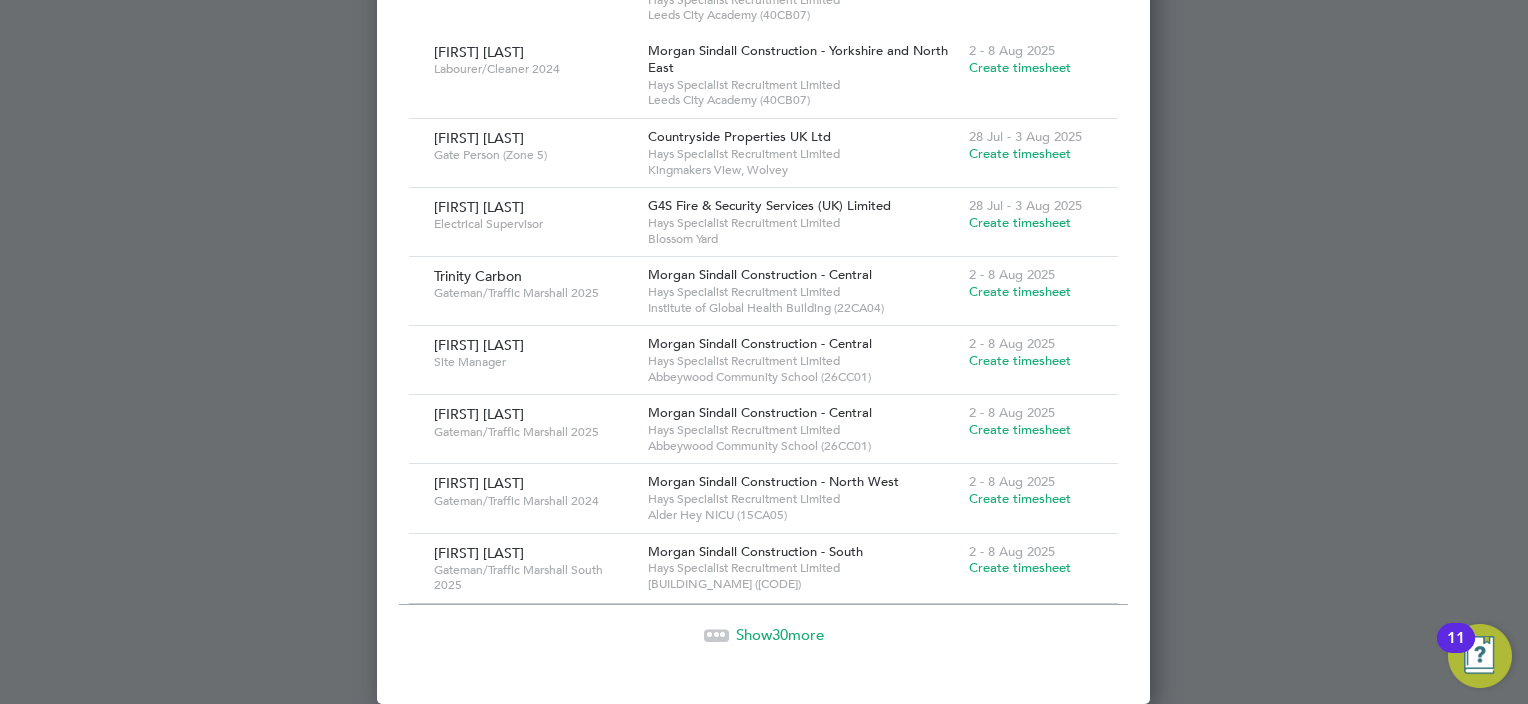 click on "Trinity Carbon" at bounding box center [478, 276] 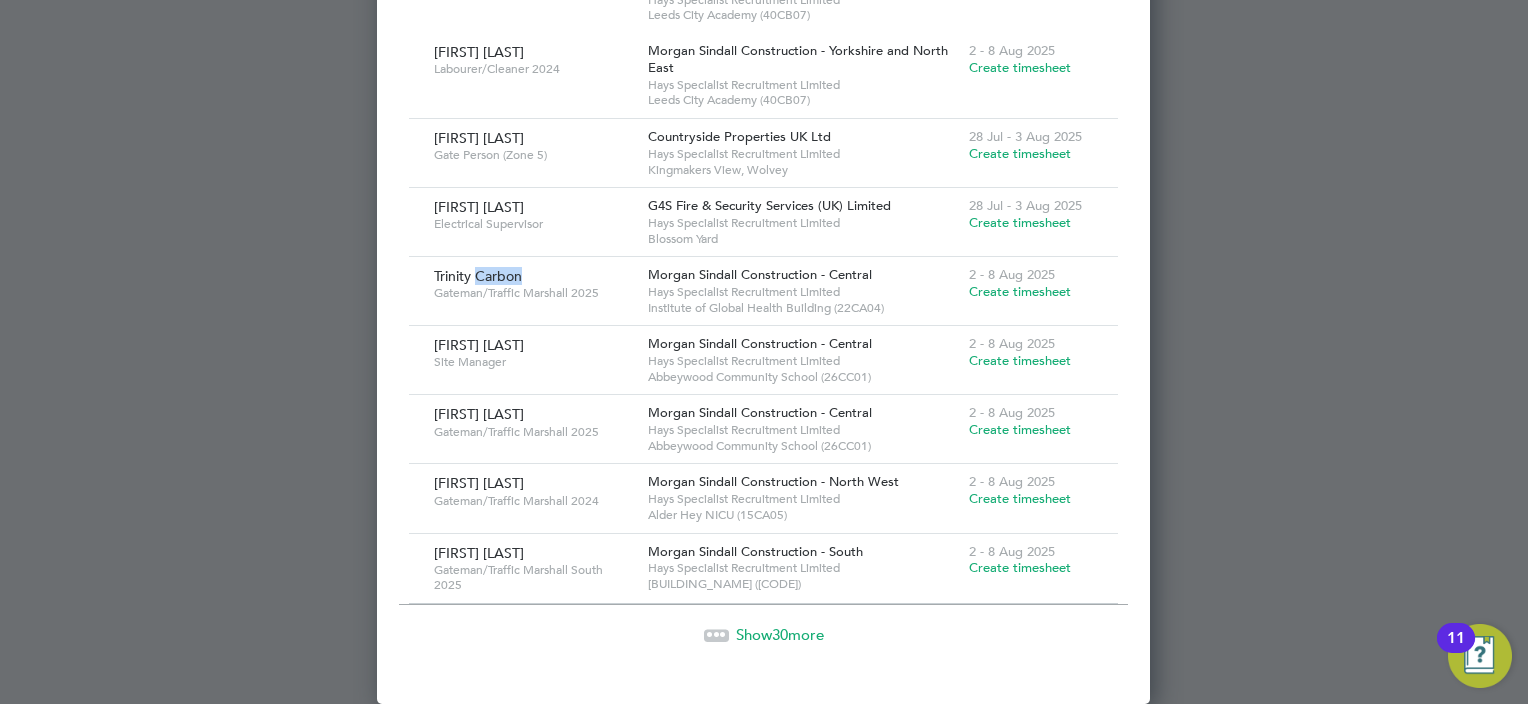 click on "Trinity Carbon" at bounding box center (478, 276) 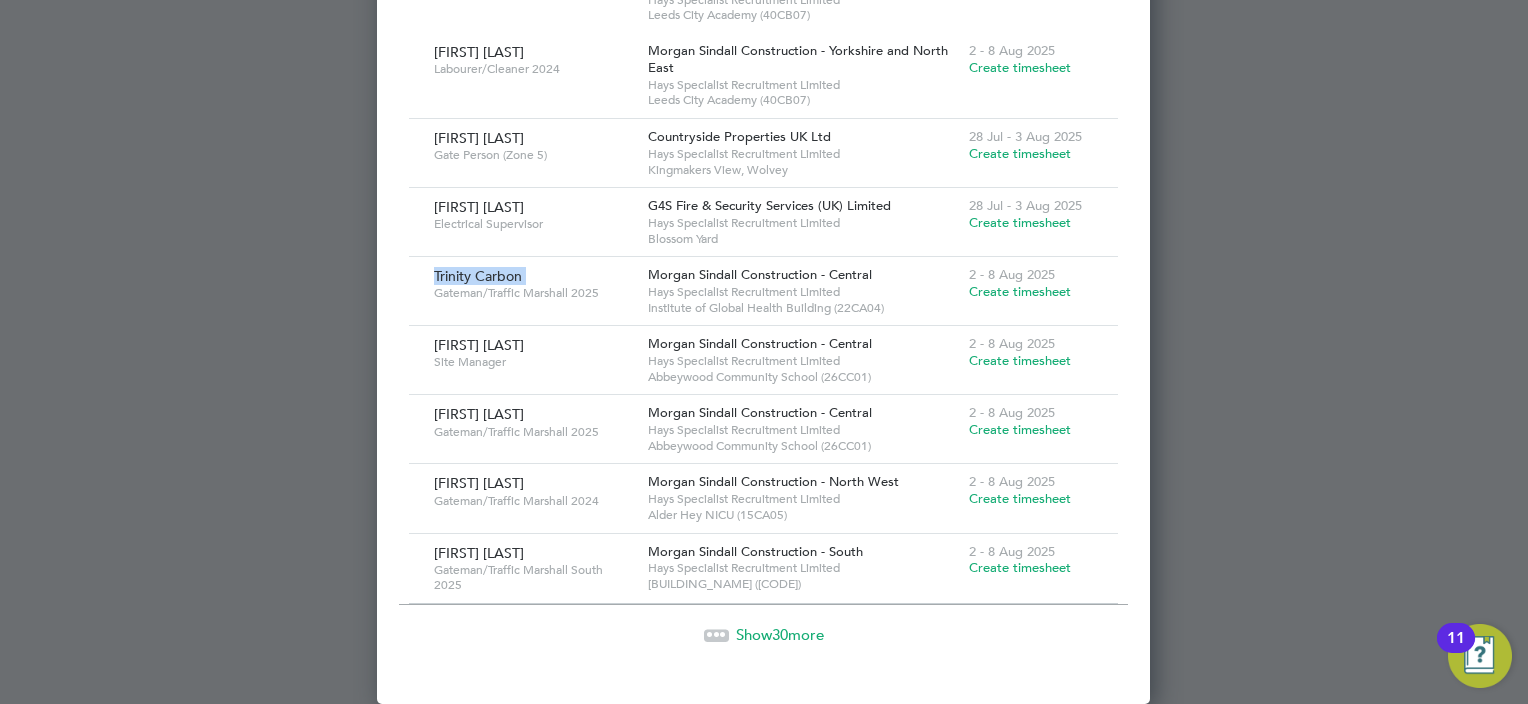 click on "Trinity Carbon" at bounding box center [478, 276] 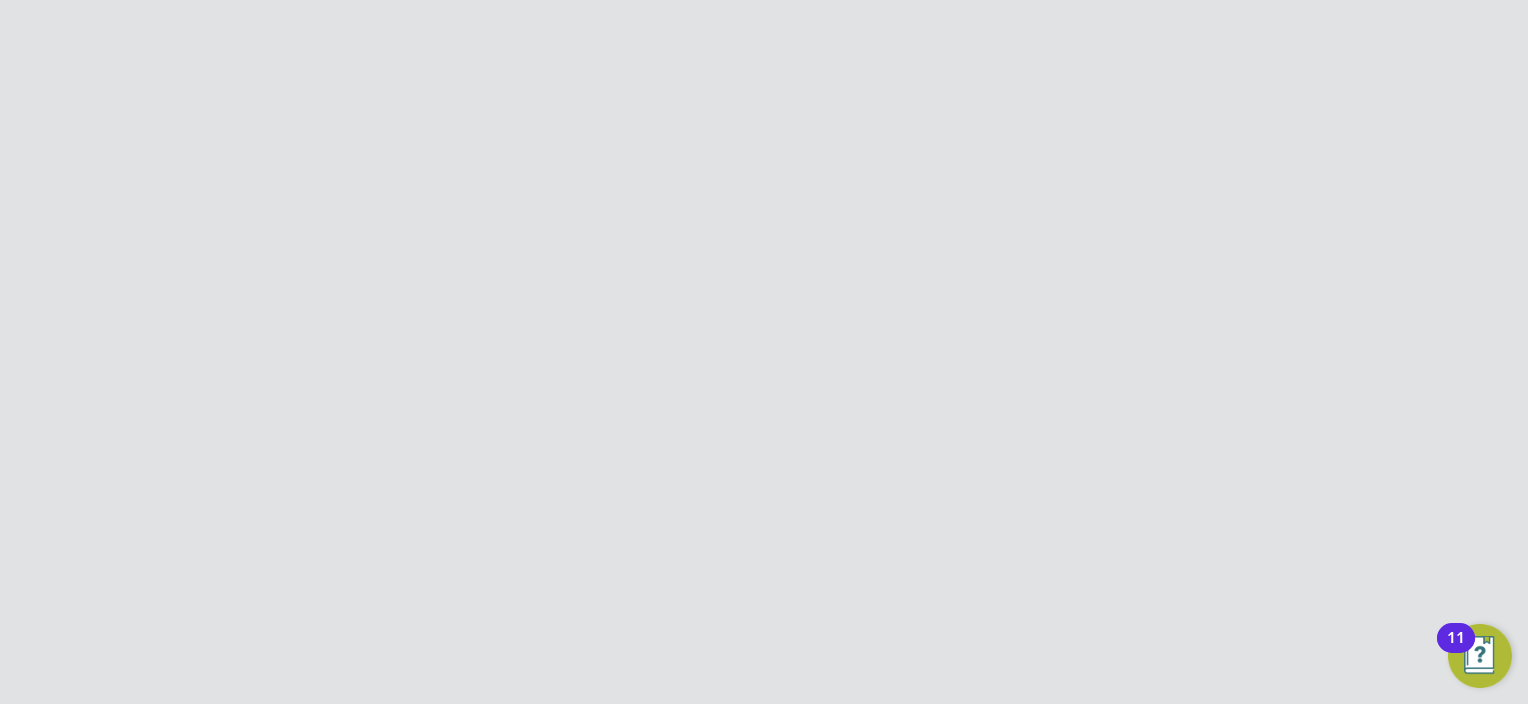 scroll, scrollTop: 25, scrollLeft: 0, axis: vertical 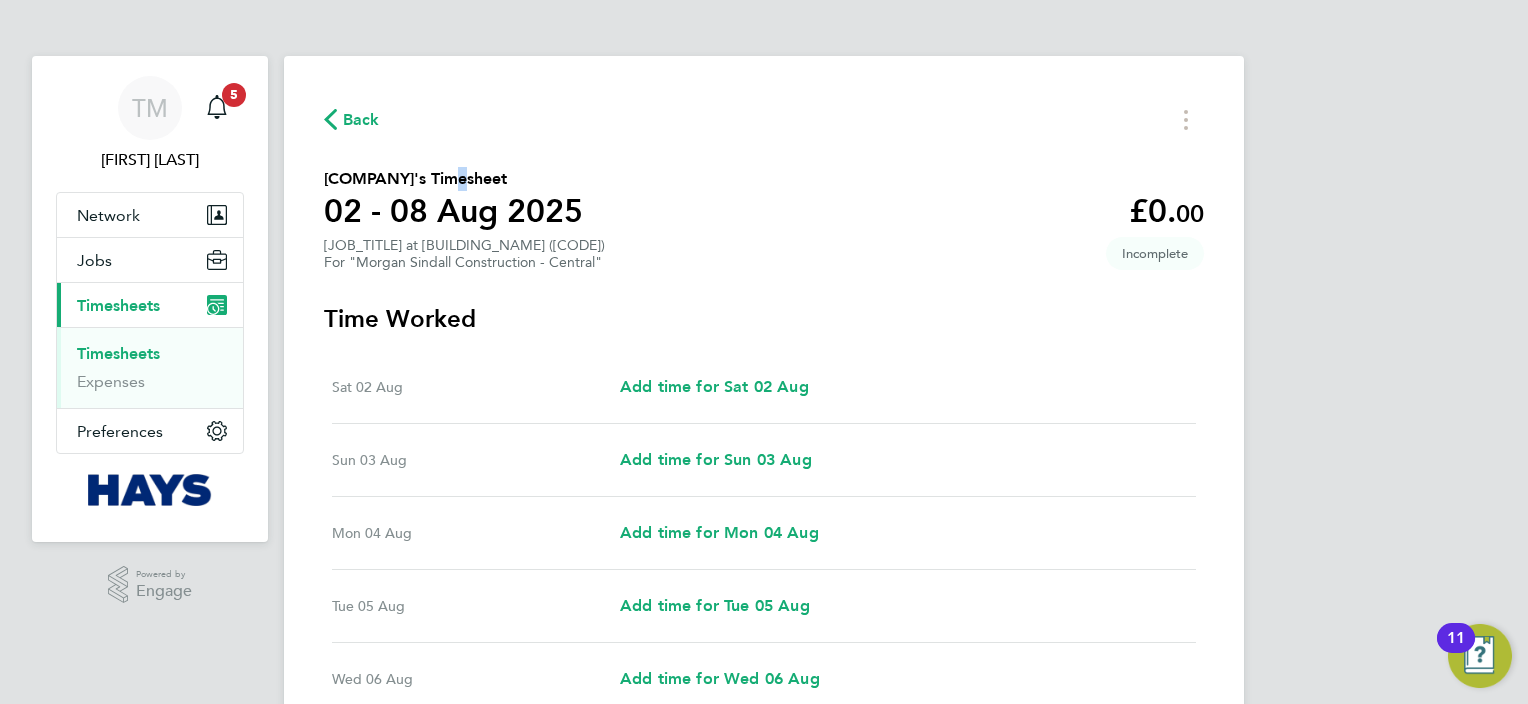 click on "[COMPANY]'s Timesheet" 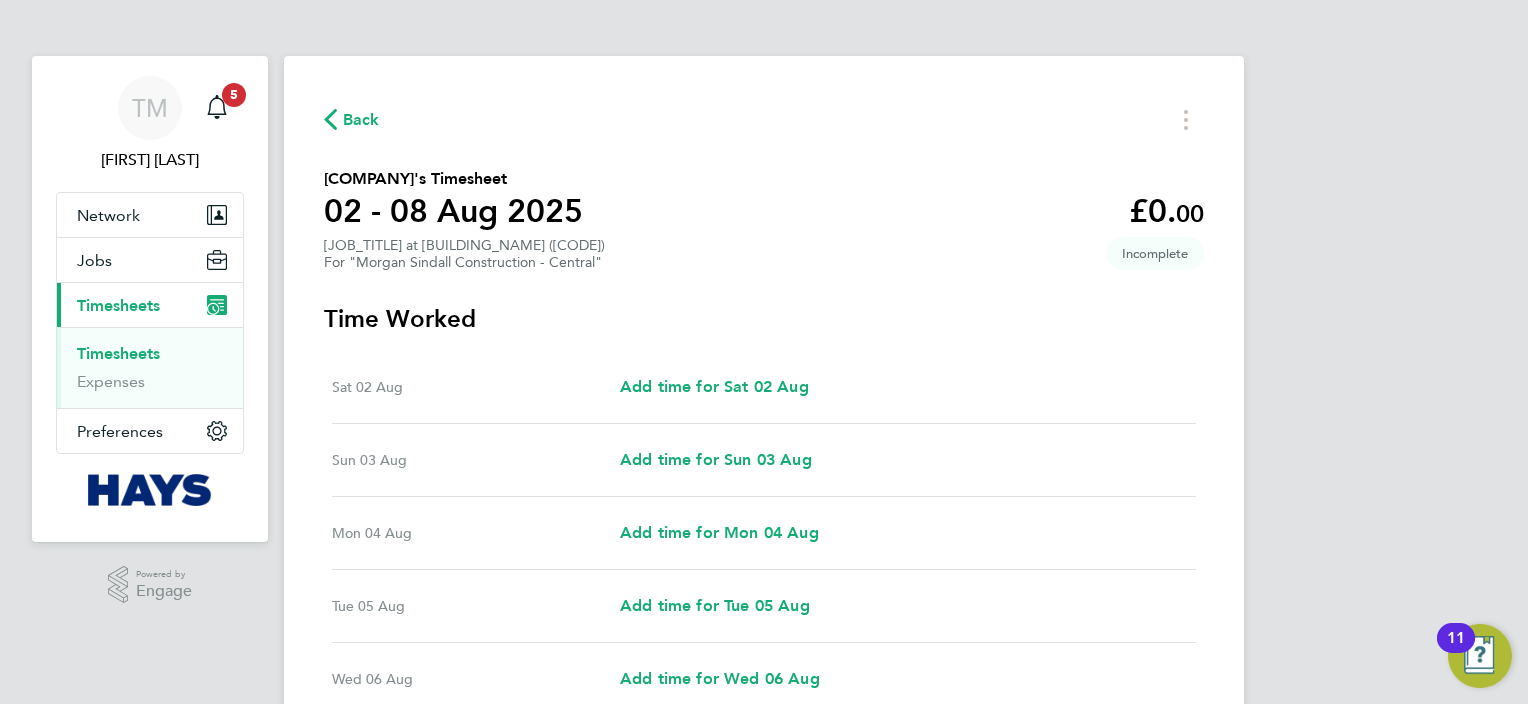 drag, startPoint x: 431, startPoint y: 170, endPoint x: 401, endPoint y: 183, distance: 32.695564 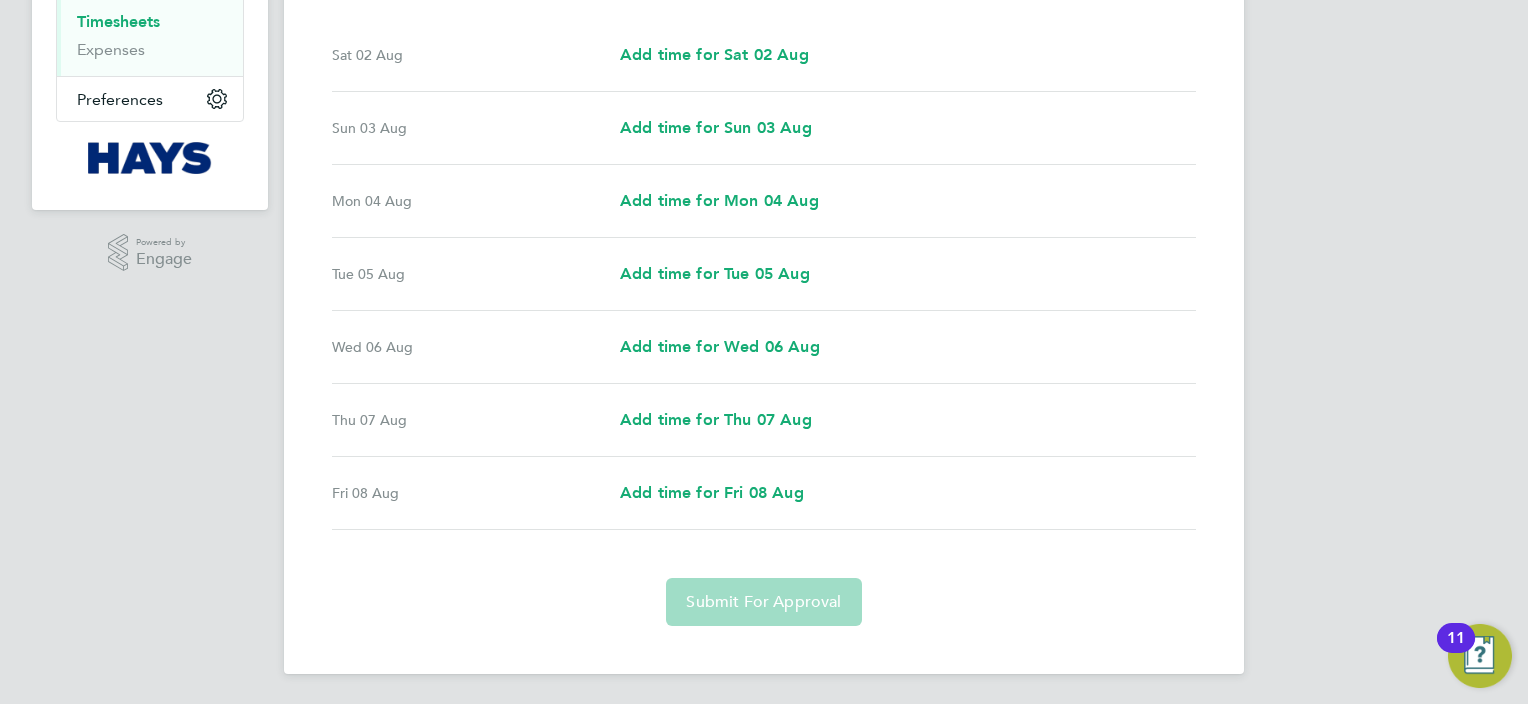 scroll, scrollTop: 0, scrollLeft: 0, axis: both 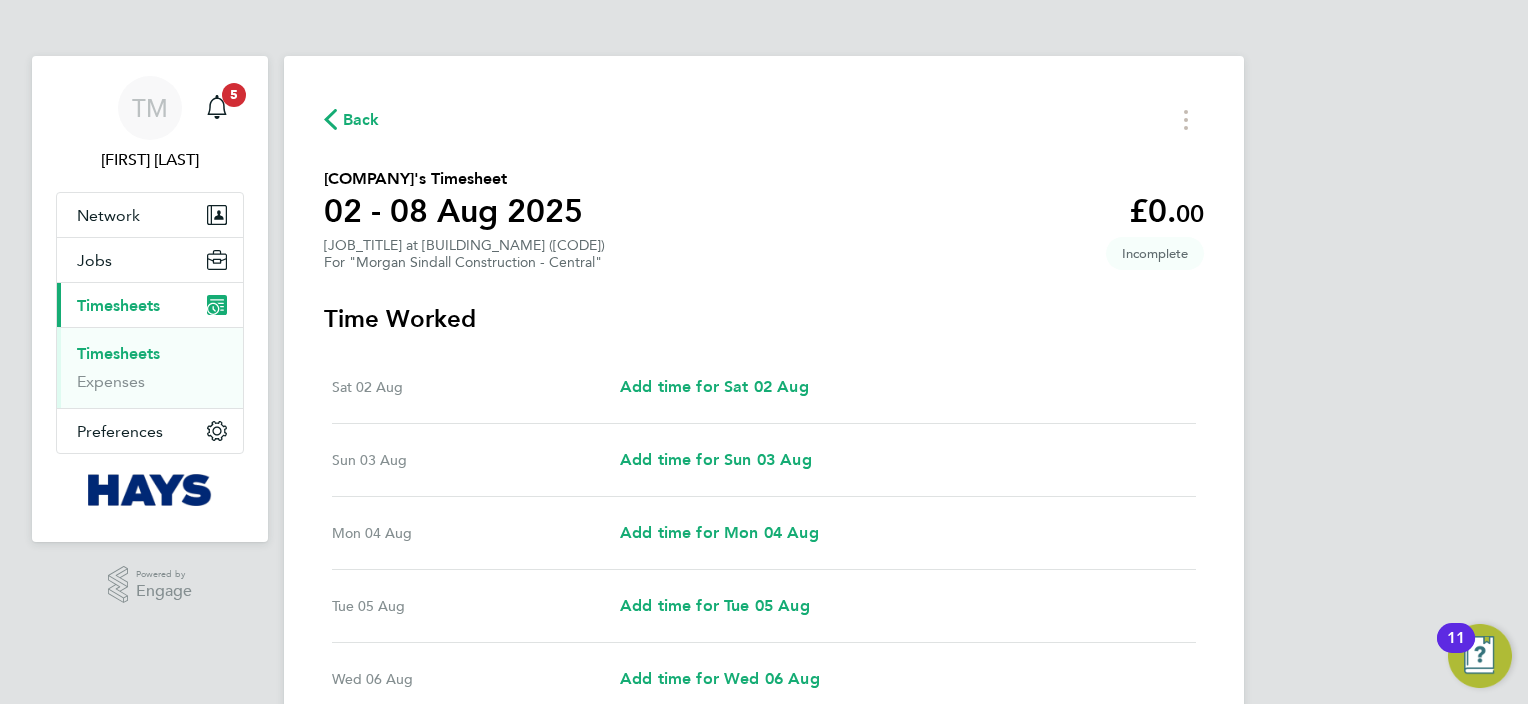 click on "Back" 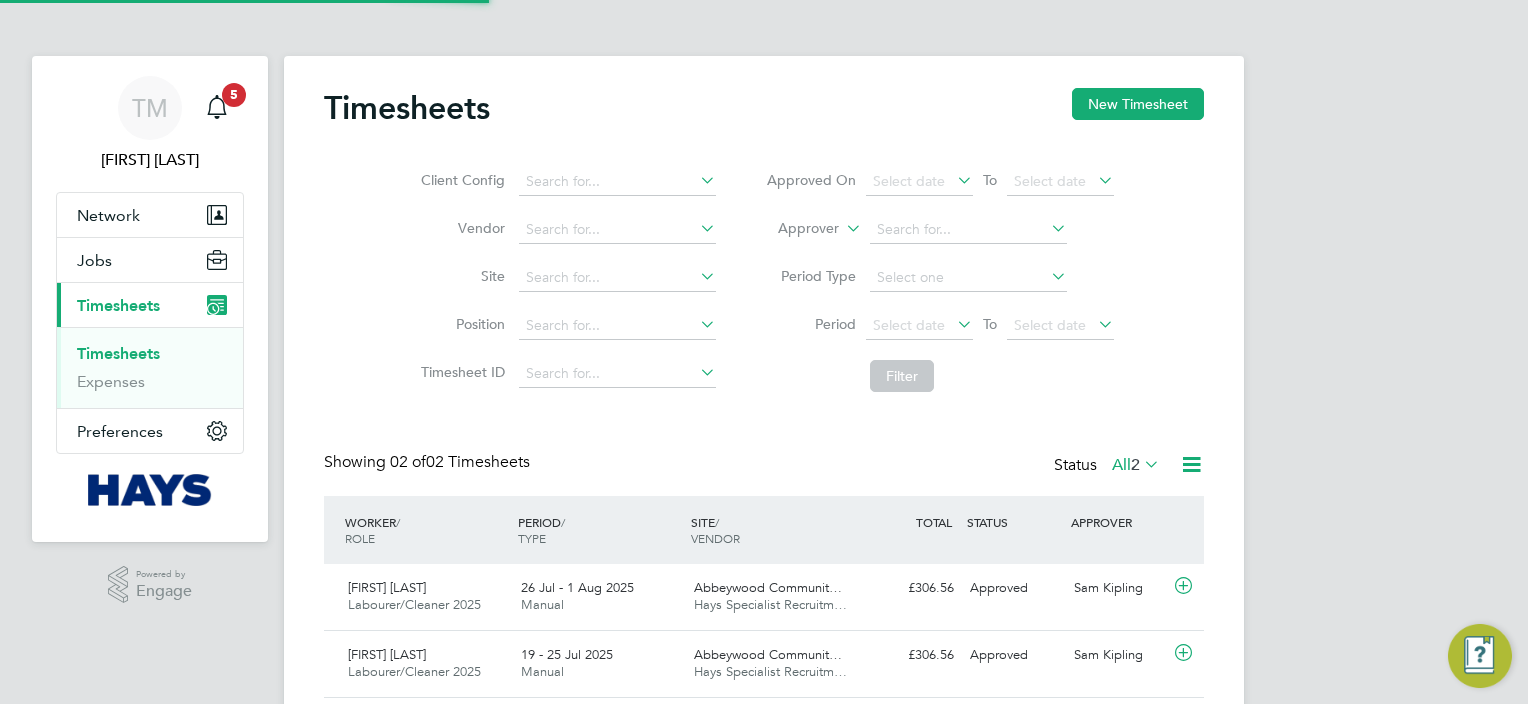 scroll, scrollTop: 9, scrollLeft: 10, axis: both 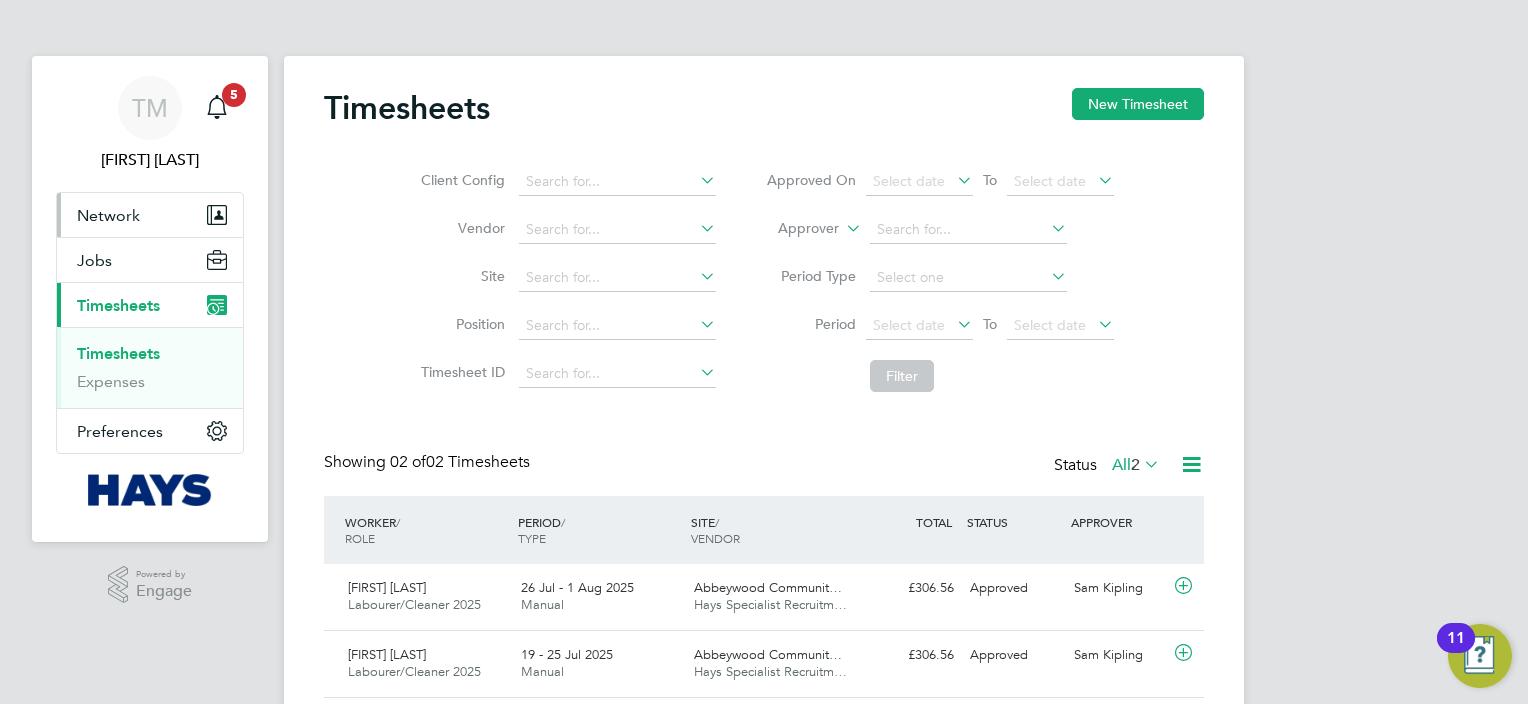 drag, startPoint x: 121, startPoint y: 216, endPoint x: 113, endPoint y: 224, distance: 11.313708 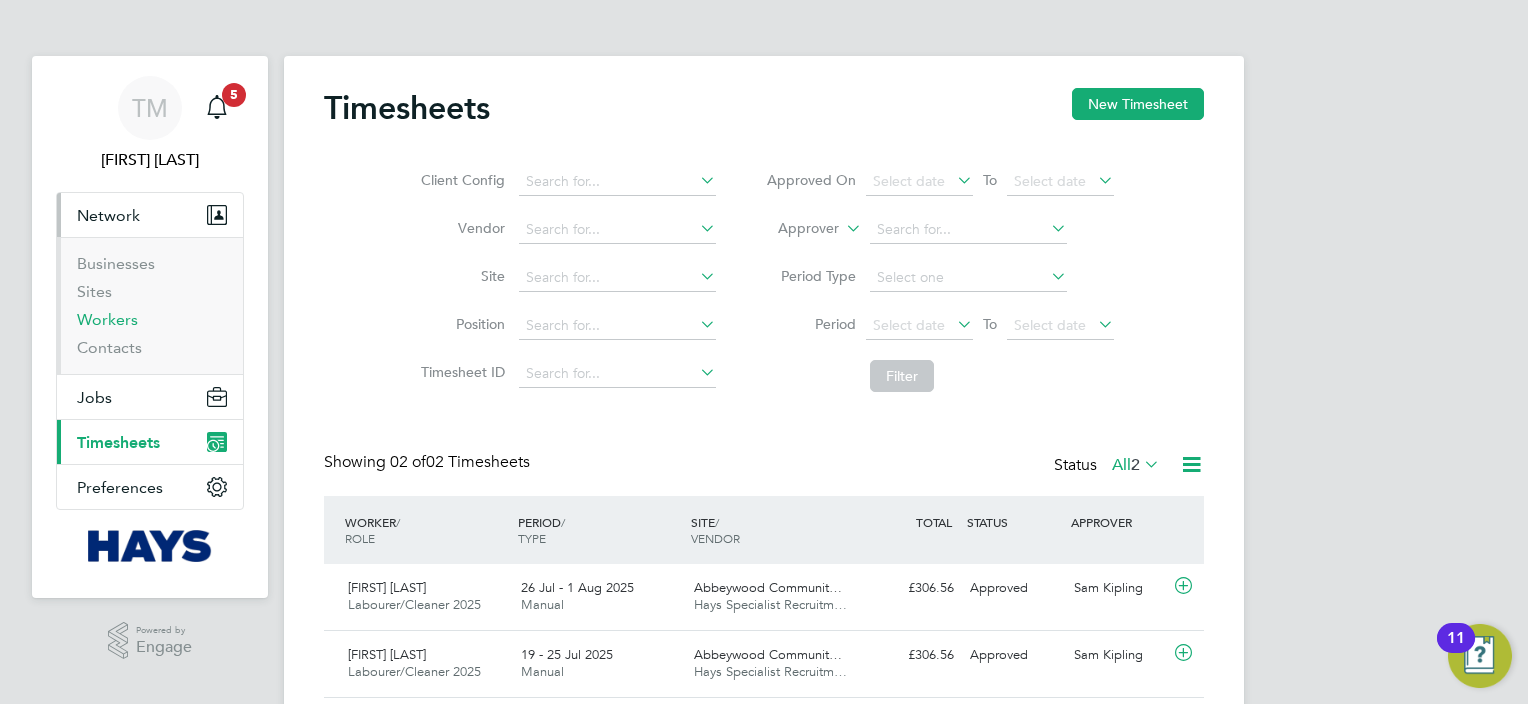 click on "Workers" at bounding box center [107, 319] 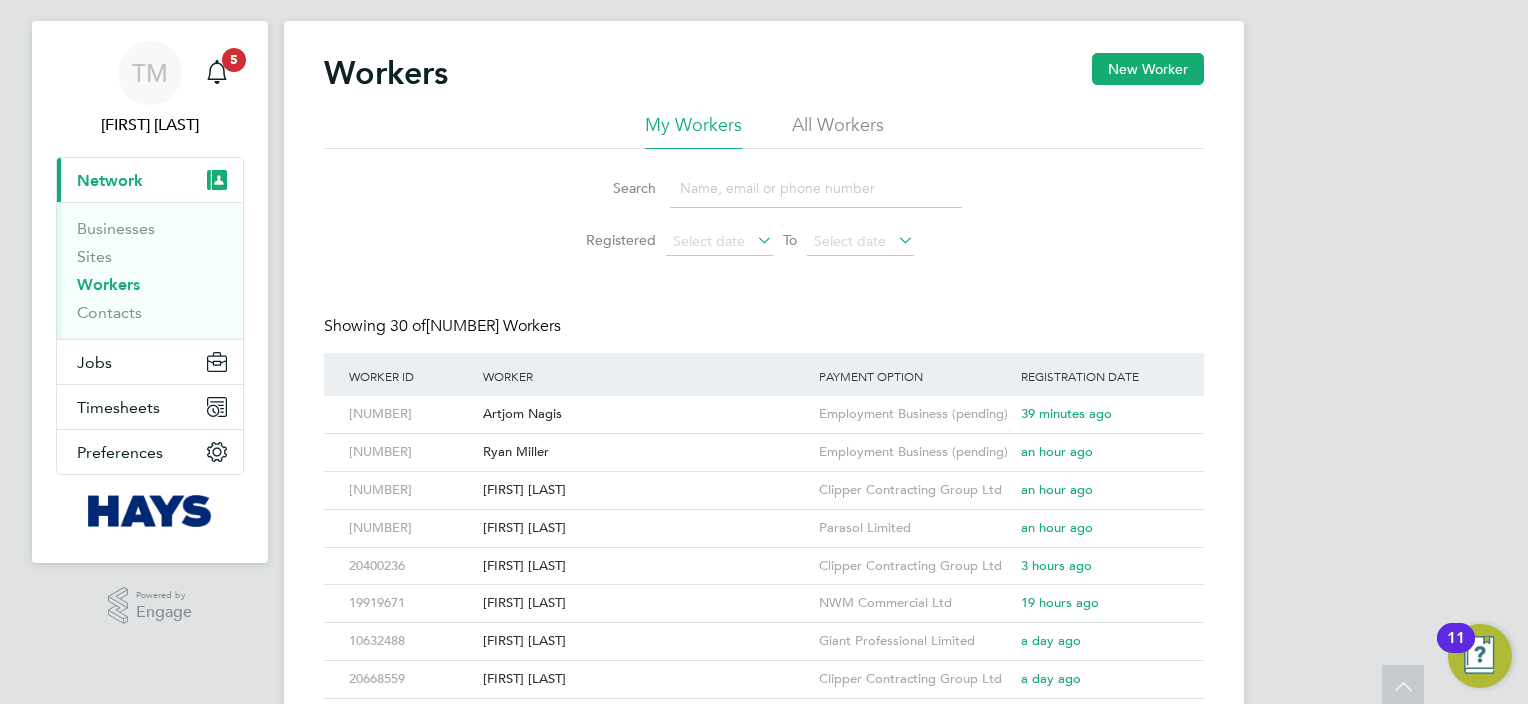 scroll, scrollTop: 0, scrollLeft: 0, axis: both 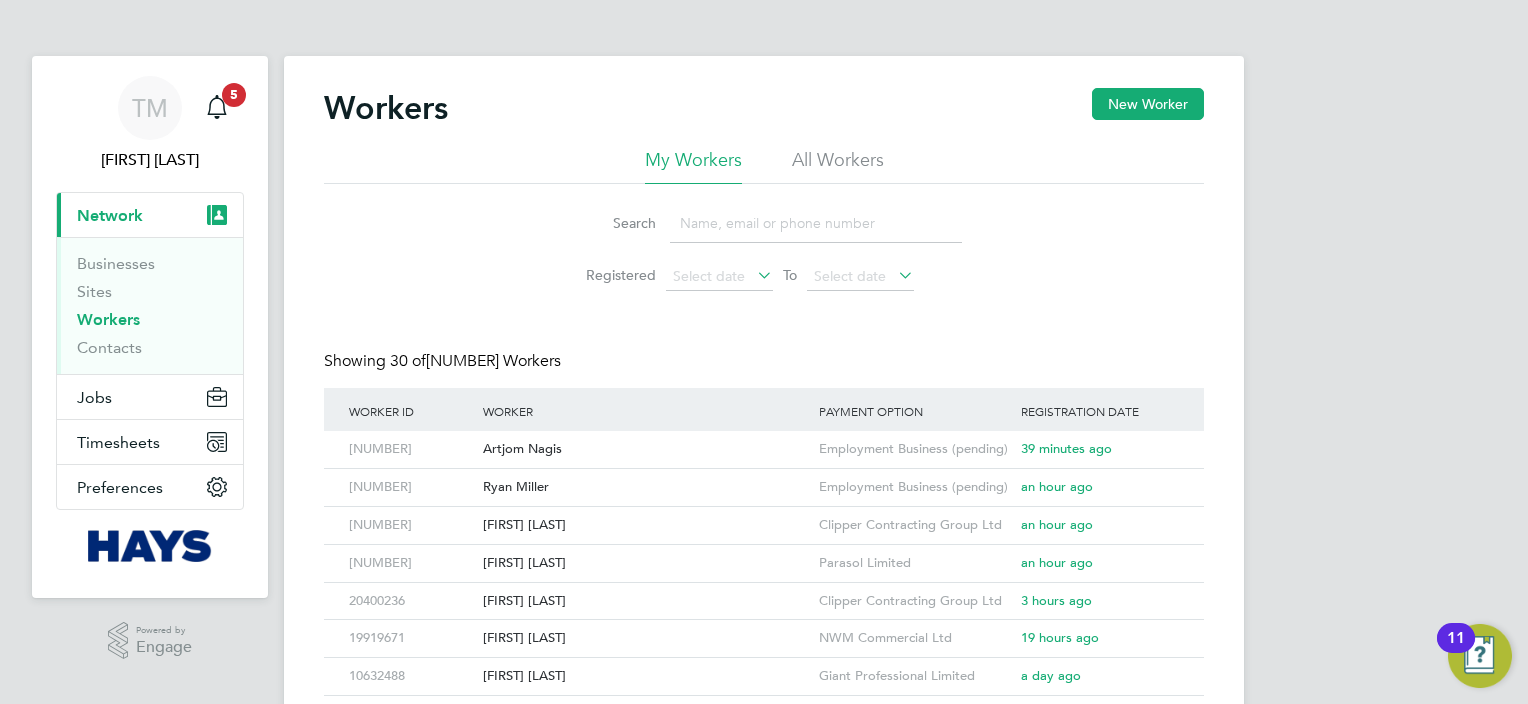 click 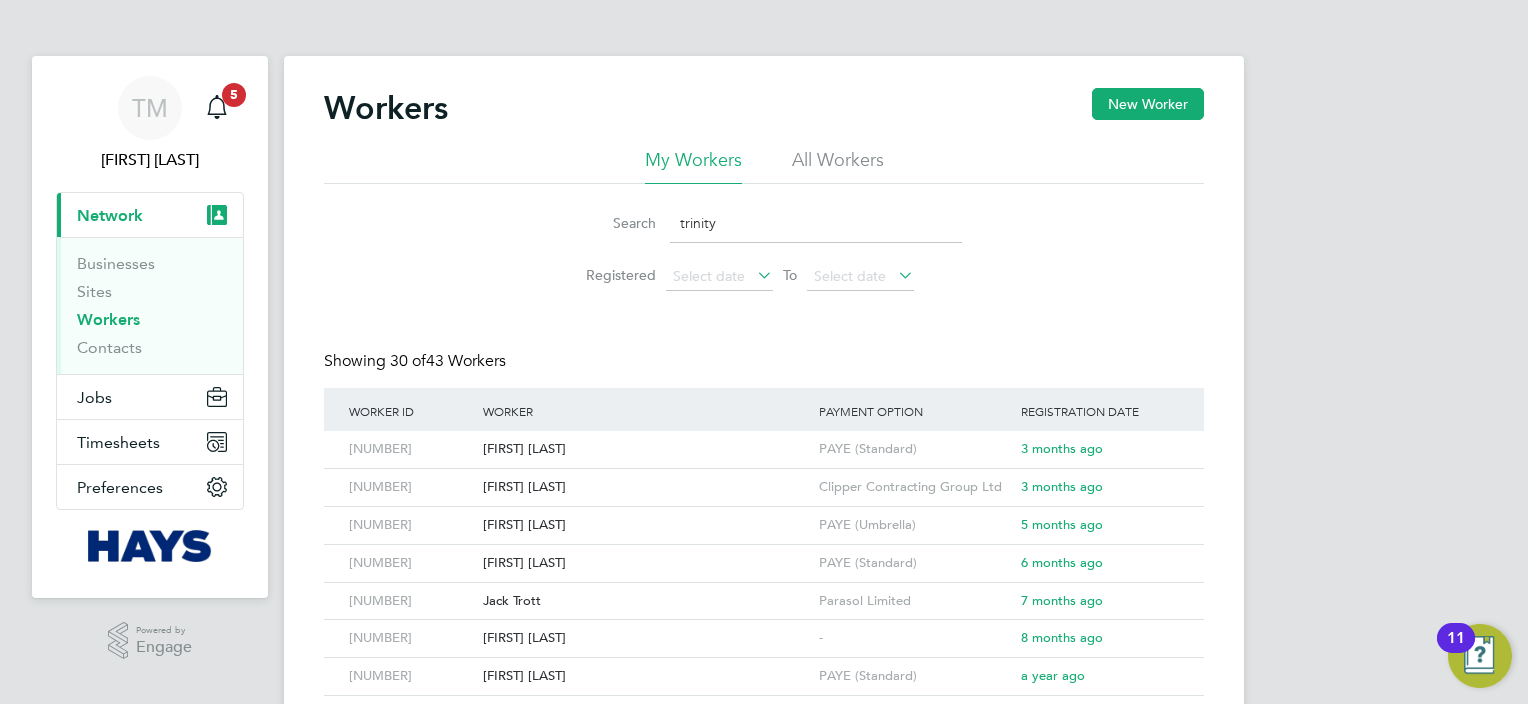 type on "trinity" 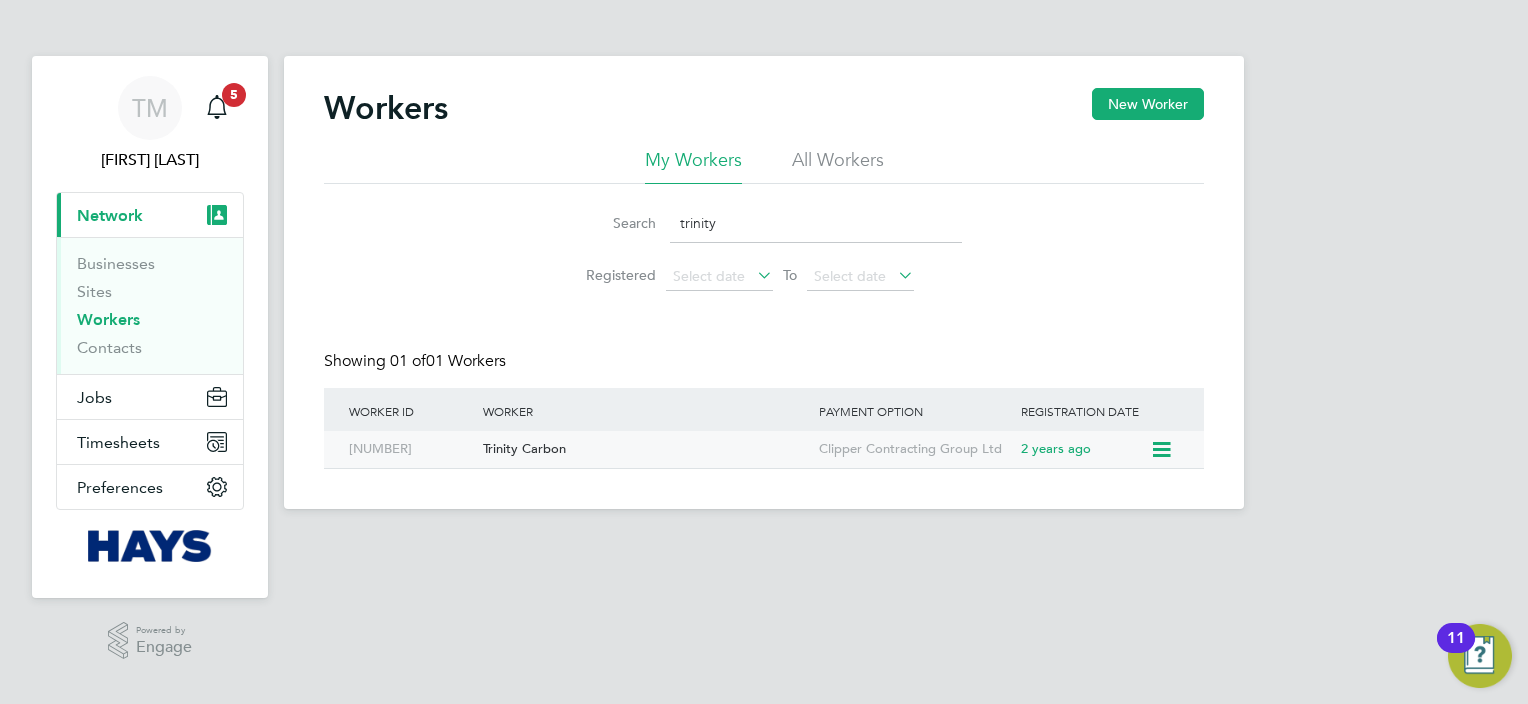 click on "Trinity Carbon" 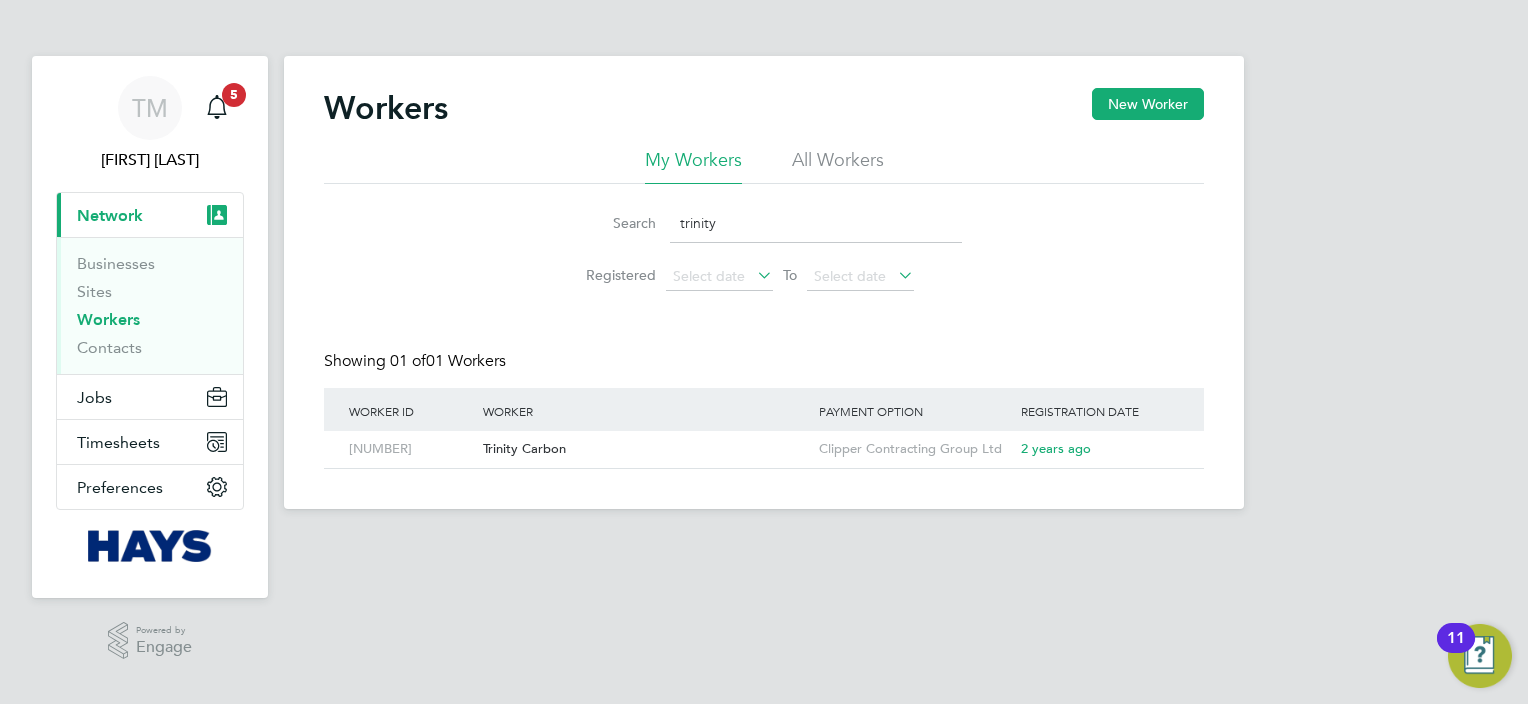 click on "Search [COMPANY] Registered Select date To Select date" 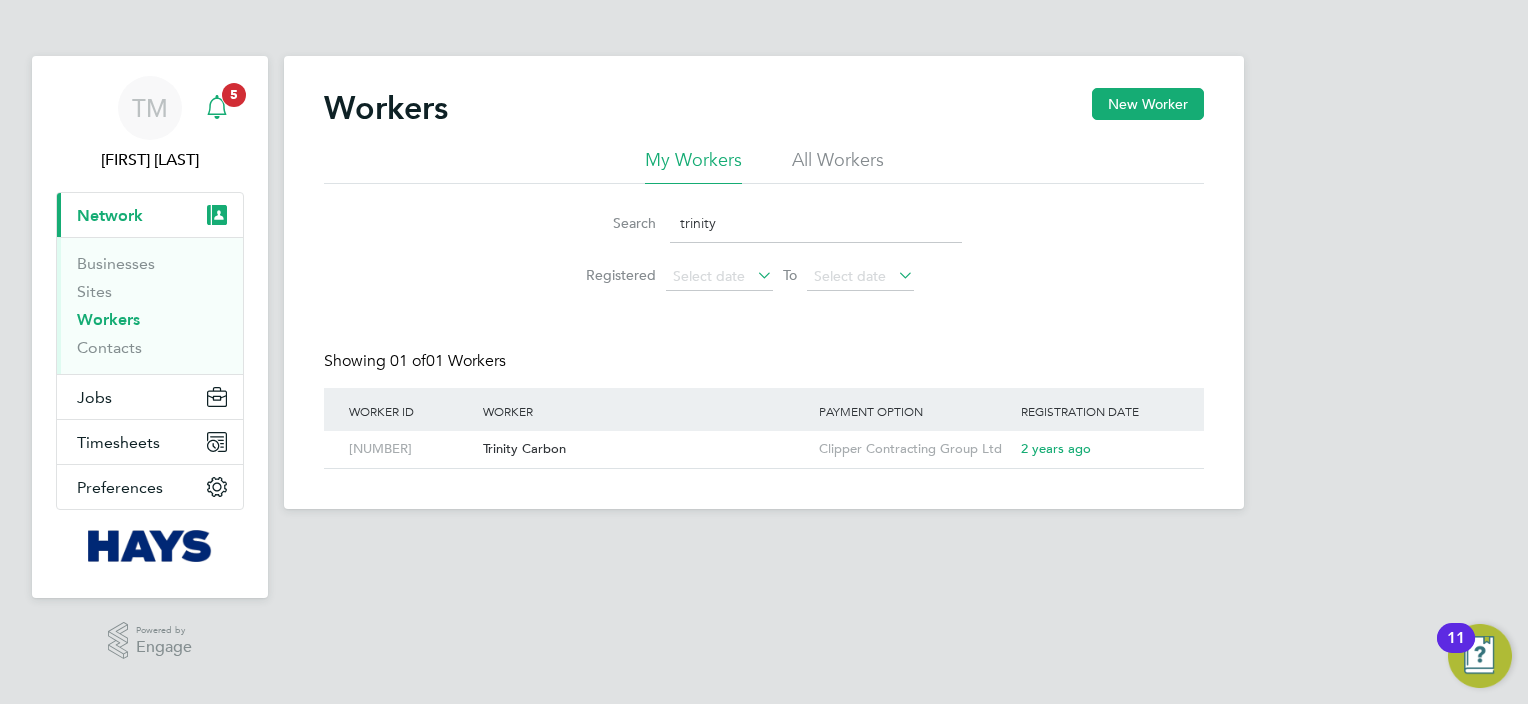click on "5" at bounding box center [234, 95] 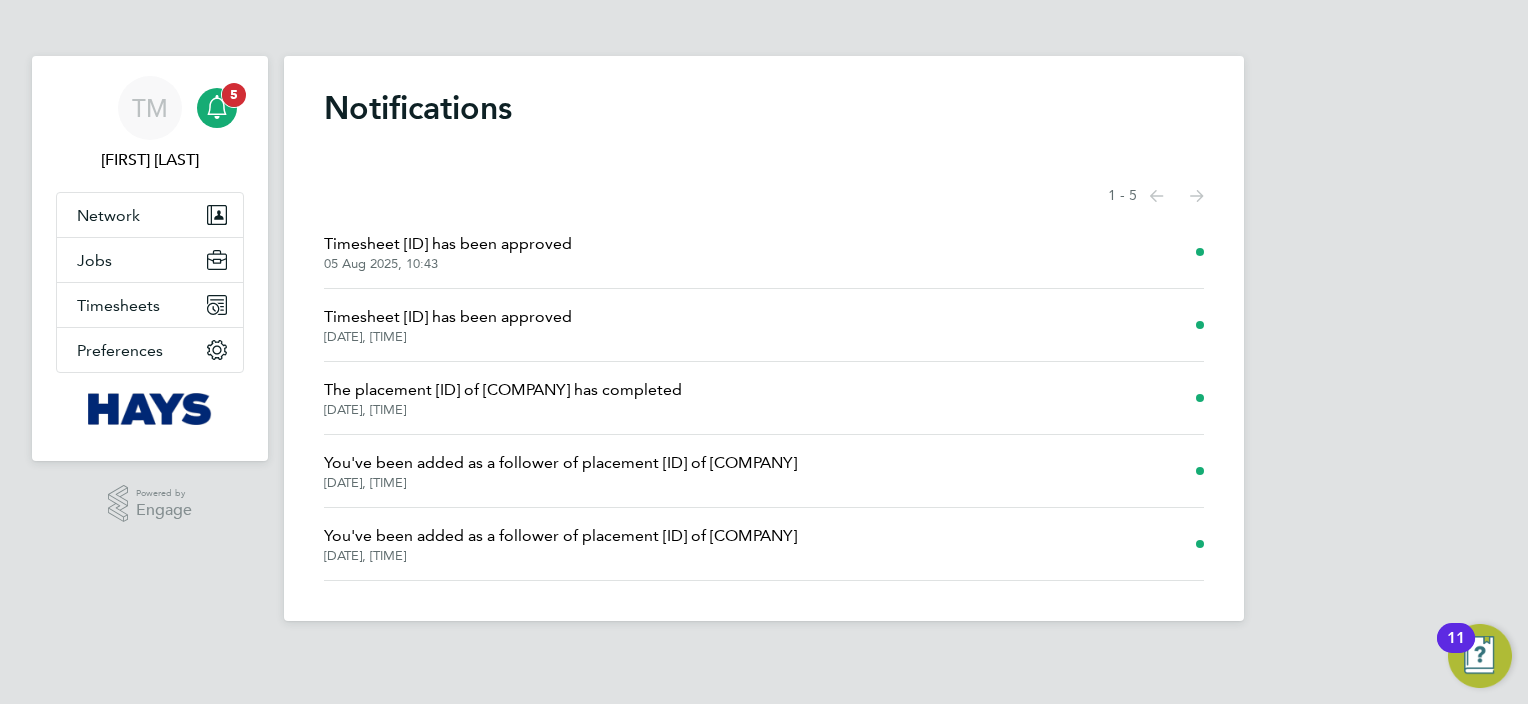 click 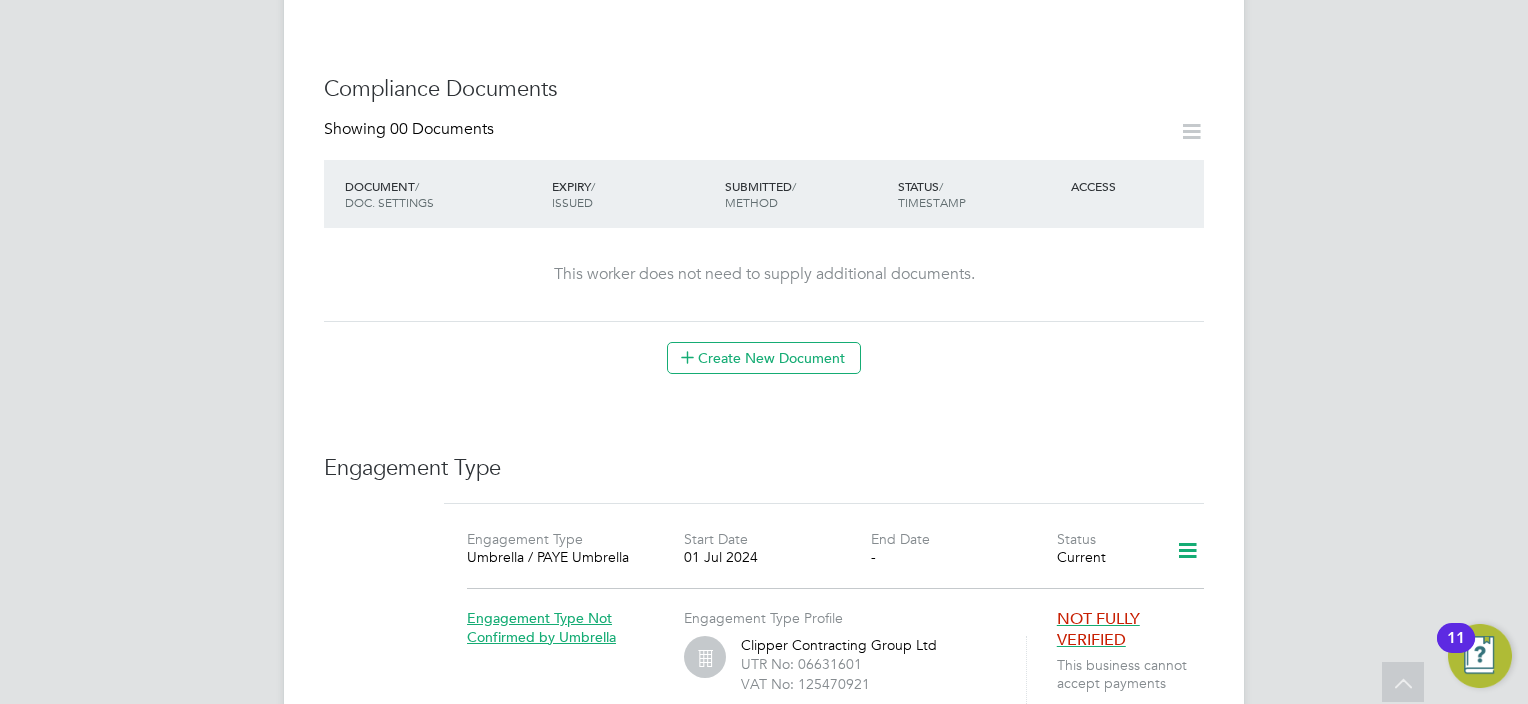 scroll, scrollTop: 1100, scrollLeft: 0, axis: vertical 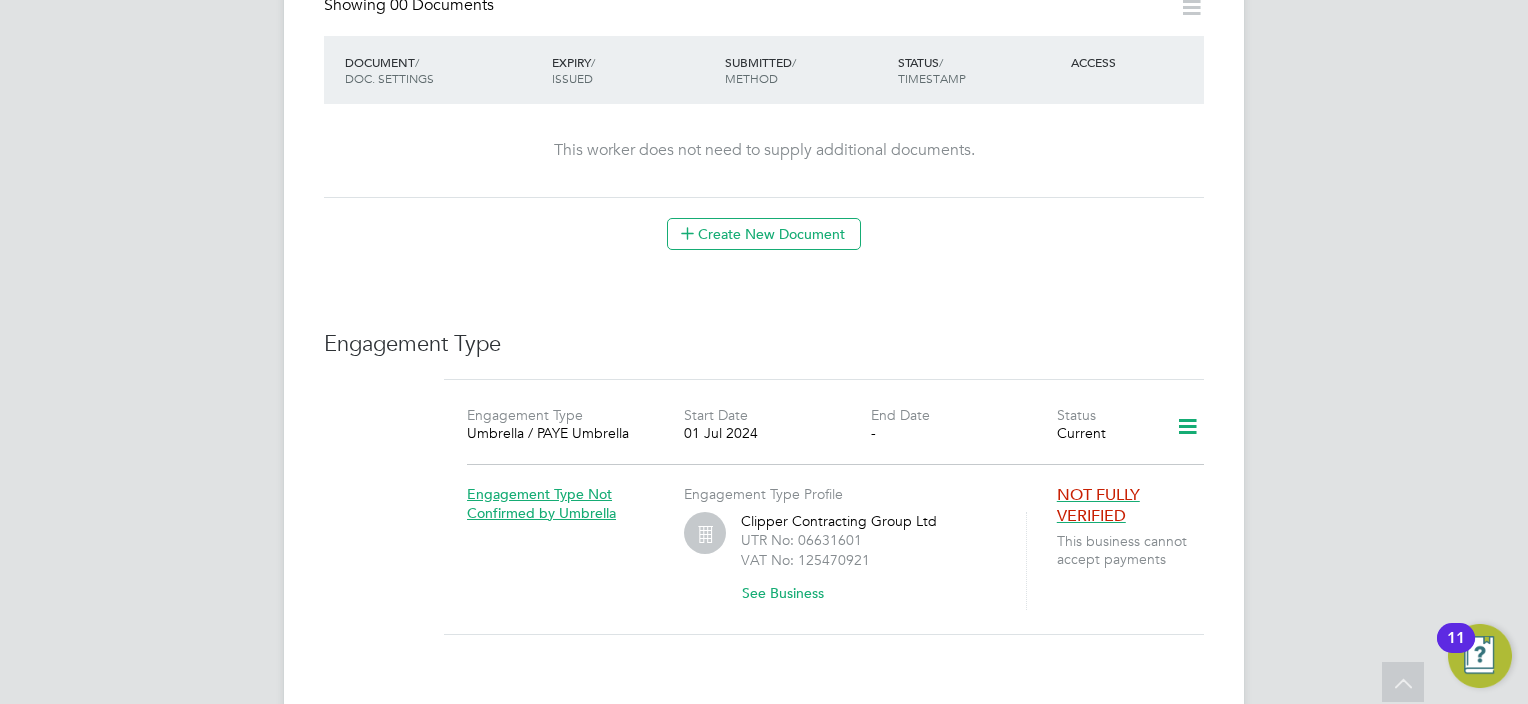 click on "Worker Details   Unfollow TC Trinity Carbon     m:  07475148310   Personal Details ID     17957358 Mobile Phone   07475148310 Home Phone   Email   trinityleec22@outlook.com Address 27 Three Corners Road Blackbird Leys Oxford OX4 7TR United Kingdom Date of Birth   11 May 1982 Gender   Male Nationality   National Ins. No.   JW698422C Right To Work Showing   01 Documents DOCUMENT  / DOCUMENT NO. EXPIRY  / ISSUED SUBMITTED  / METHOD STATUS  / TIMESTAMP DOWNLOAD Passport 528925793 14 Oct 2023 14 Oct 2014 04 Jul 2023  Manual by Holly Franks. Verified 04 Jul 2023, 09:39   by Holly Franks.  Compliance Documents Showing   00 Documents DOCUMENT  / DOC. SETTINGS EXPIRY  / ISSUED SUBMITTED  / METHOD STATUS  / TIMESTAMP ACCESS This worker does not need to supply additional documents.  Create New Document Engagement Type Engagement Type Umbrella / PAYE Umbrella Start Date 01 Jul 2024 End Date - Status Current Engagement Type Not Confirmed by Umbrella Engagement Type Profile Clipper Contracting Group Ltd UTR No: 06631601" 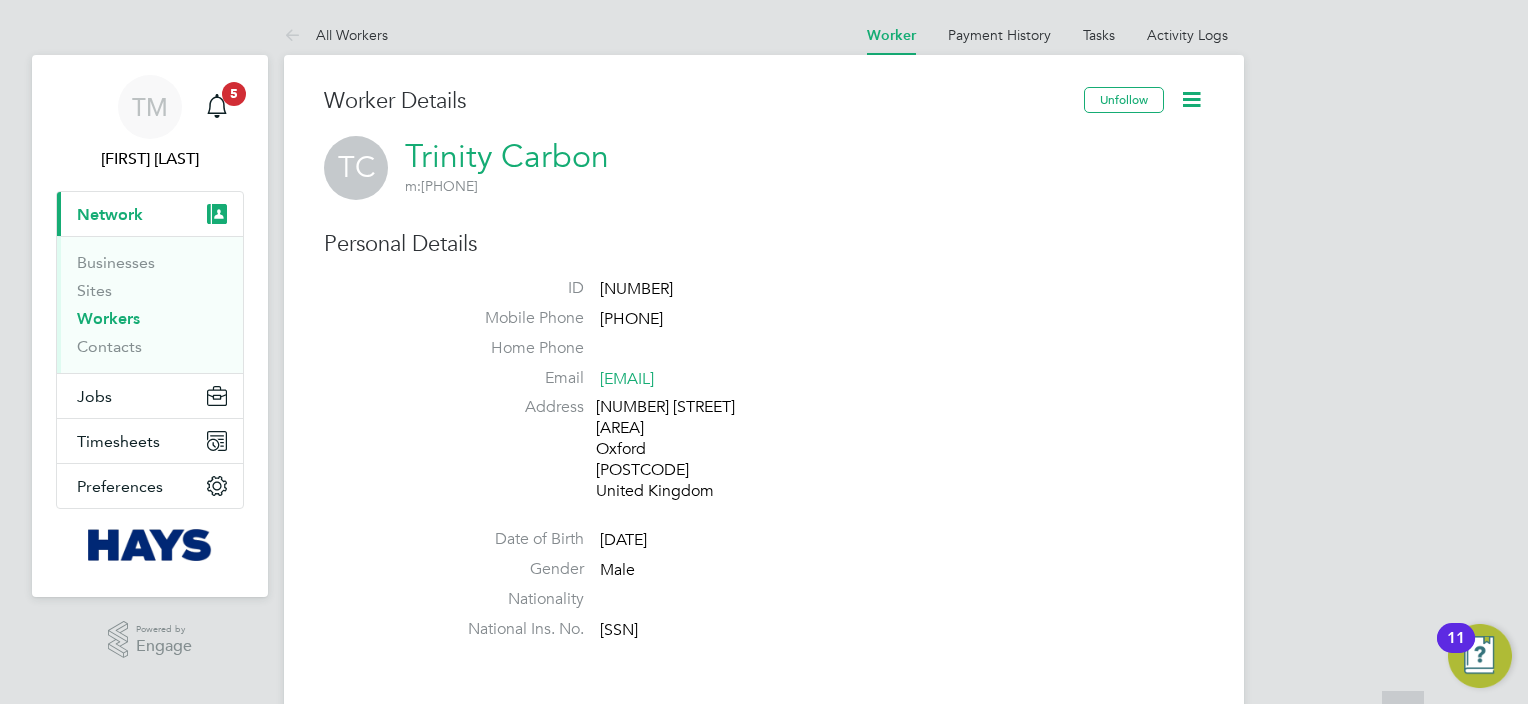 scroll, scrollTop: 0, scrollLeft: 0, axis: both 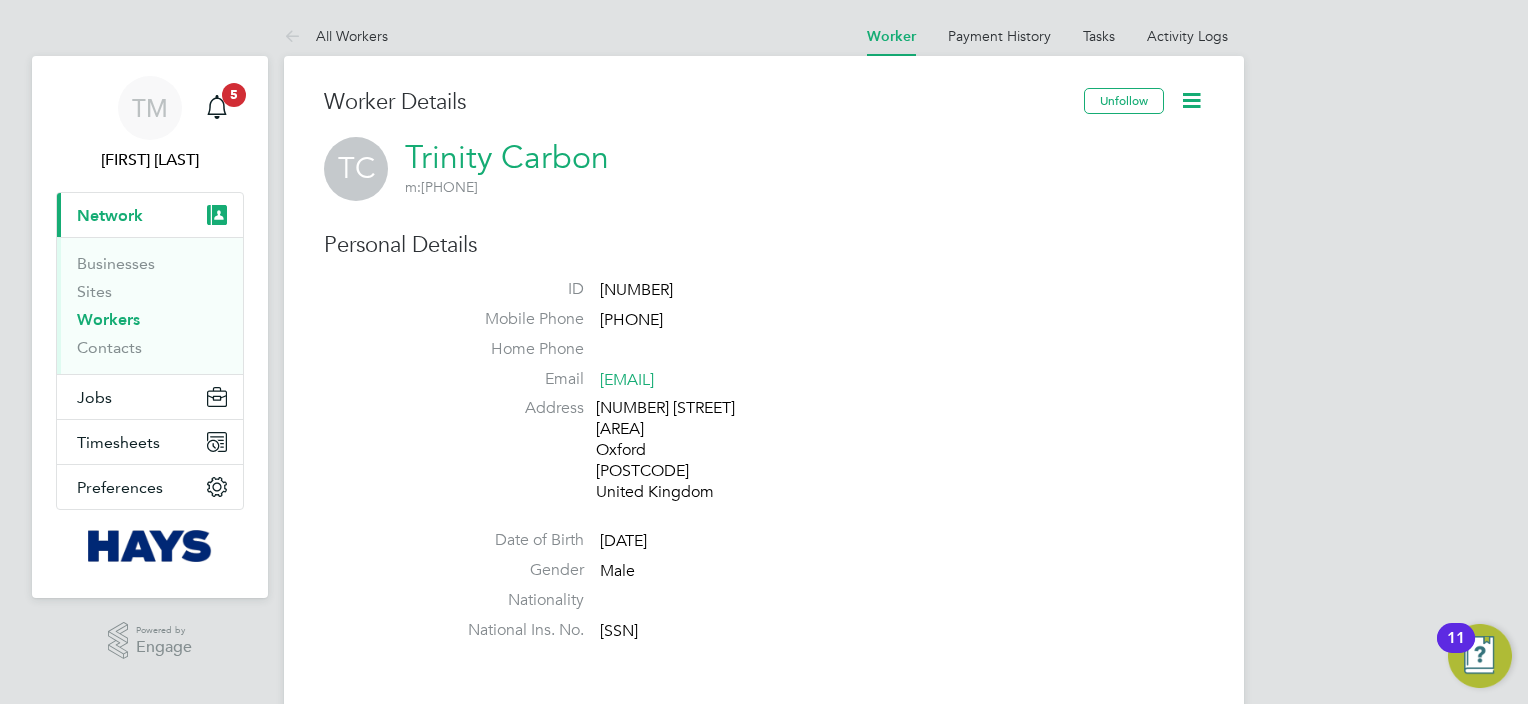 click on "Trinity Carbon" 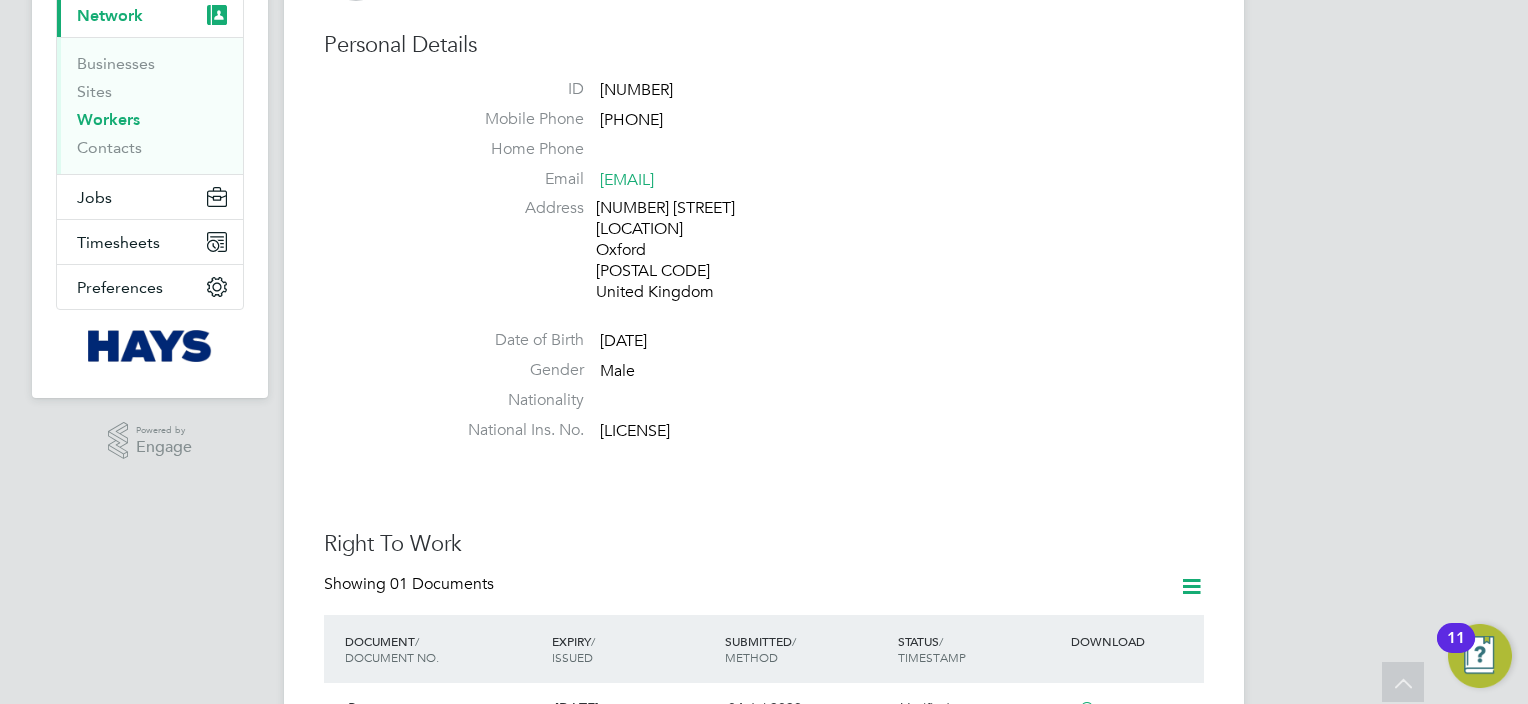 scroll, scrollTop: 0, scrollLeft: 0, axis: both 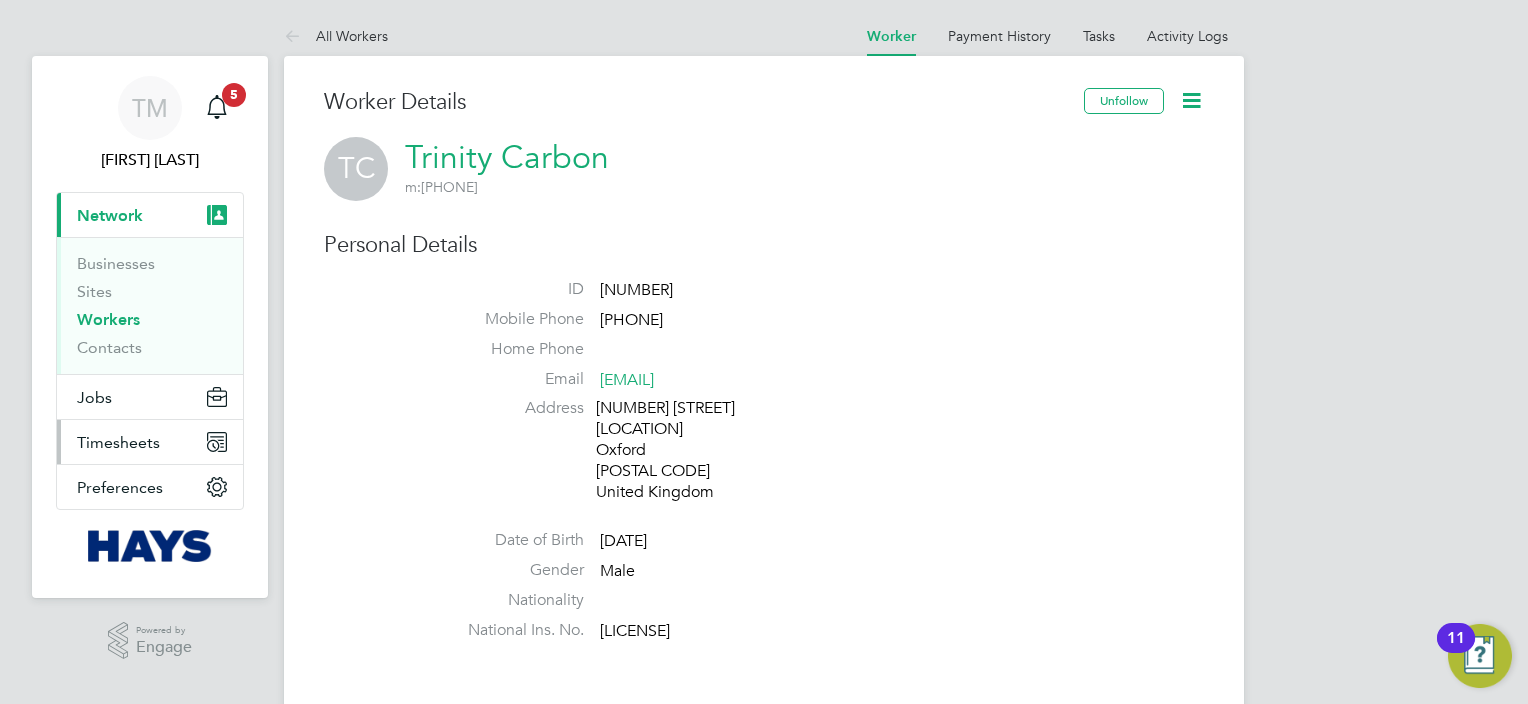 click on "Timesheets" at bounding box center (118, 442) 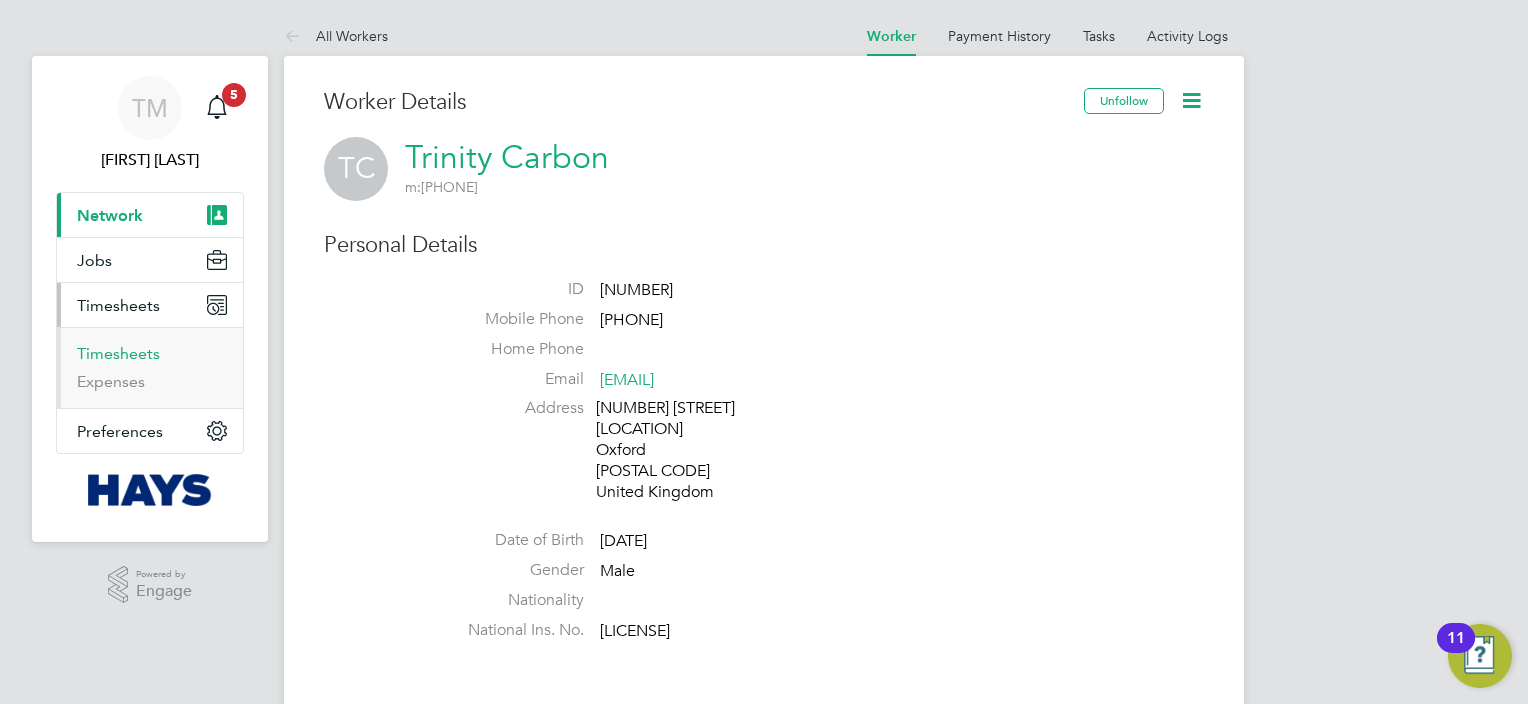 click on "Timesheets" at bounding box center (118, 353) 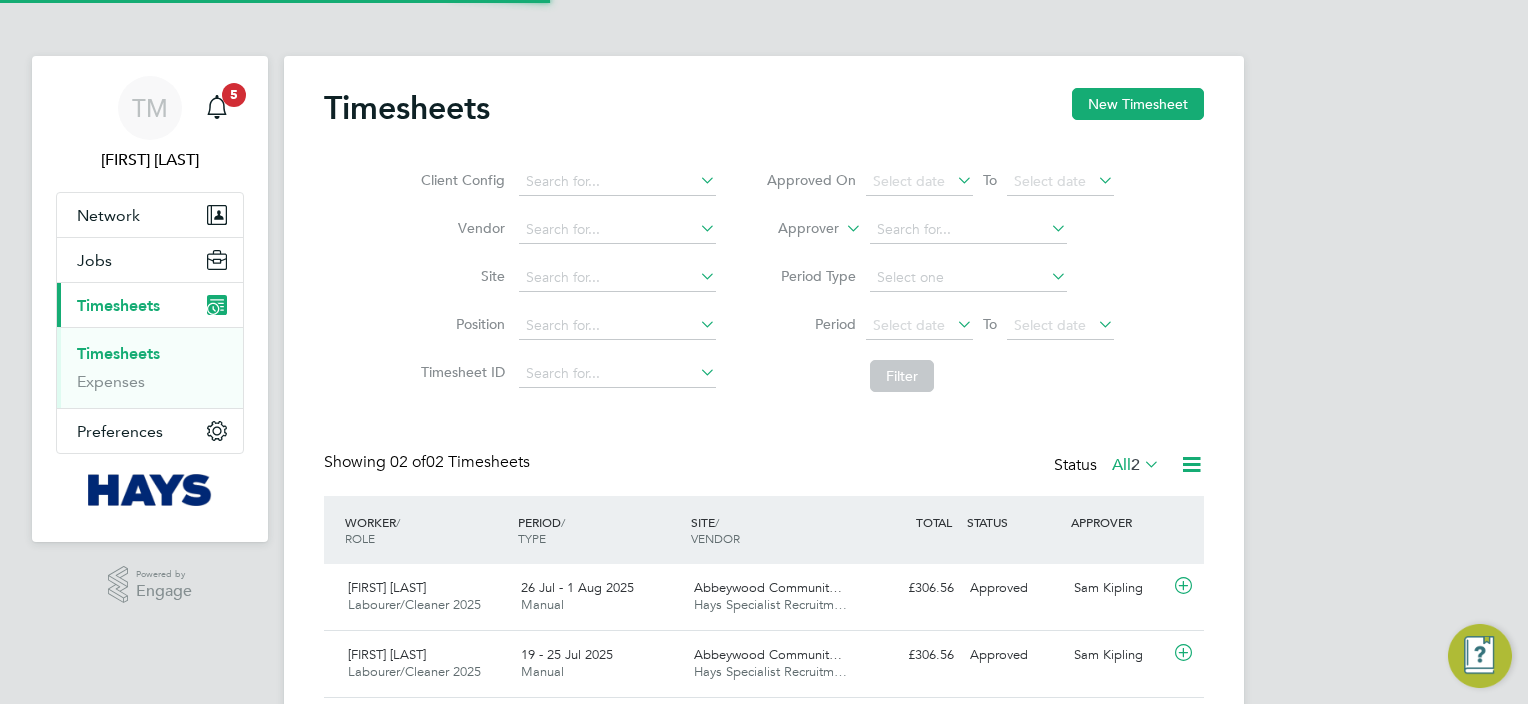 scroll, scrollTop: 9, scrollLeft: 10, axis: both 